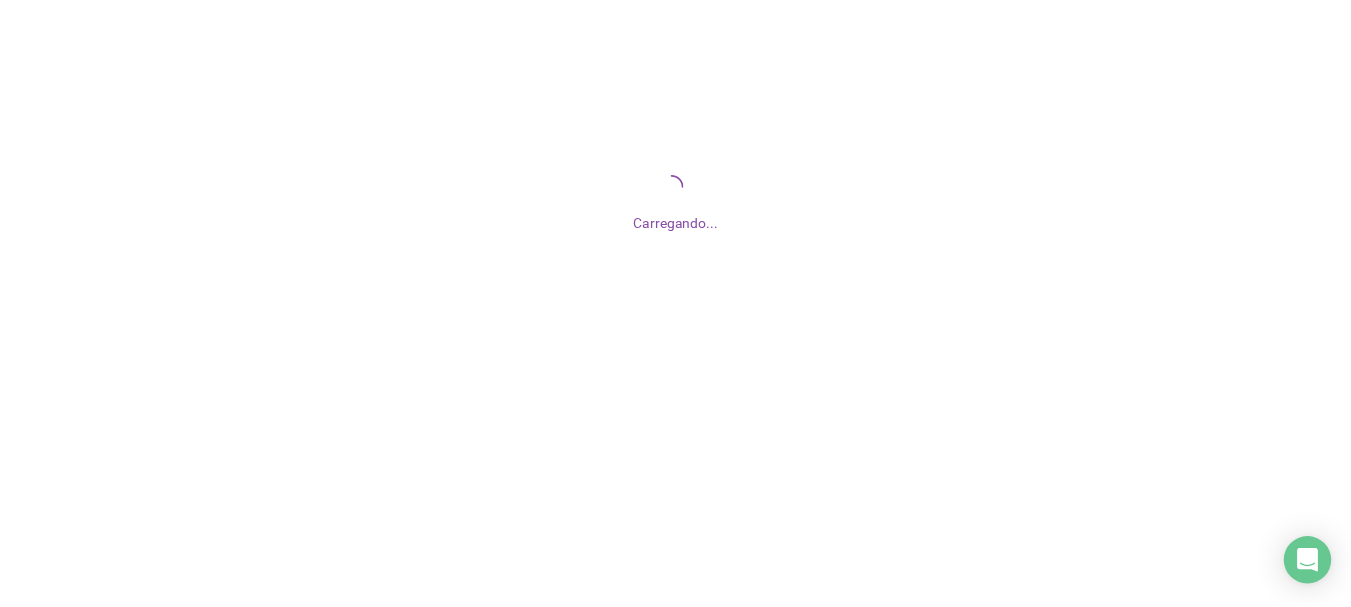 scroll, scrollTop: 0, scrollLeft: 0, axis: both 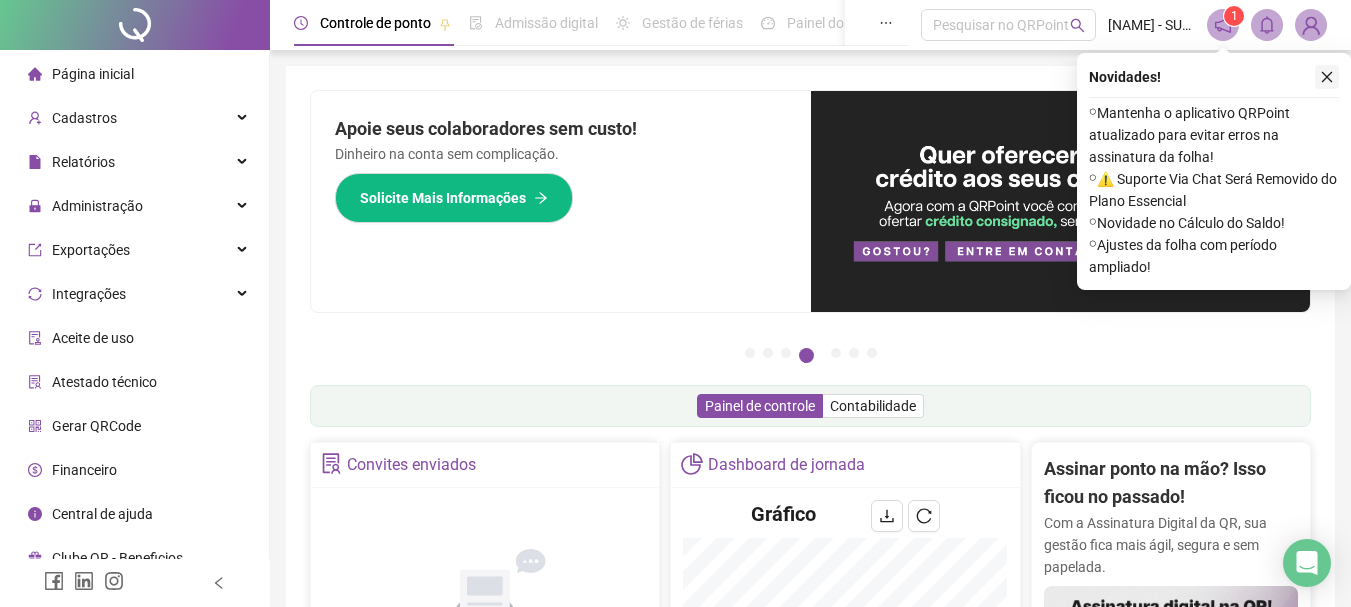 click at bounding box center [1327, 77] 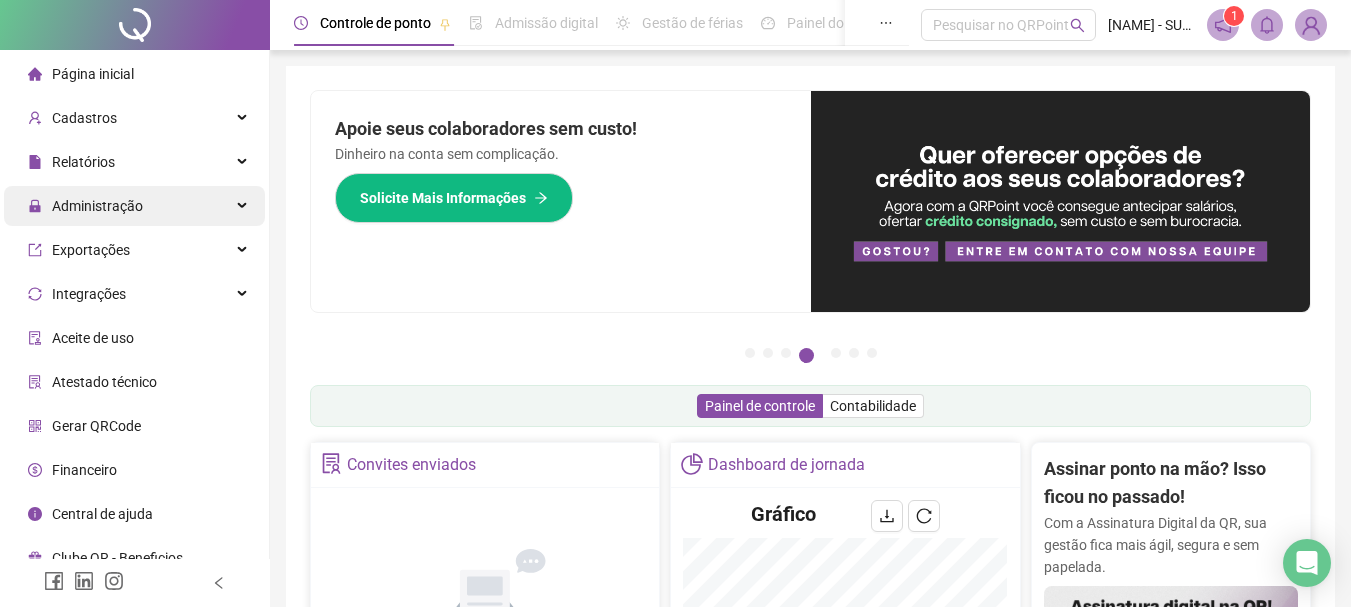 click on "Administração" at bounding box center (134, 206) 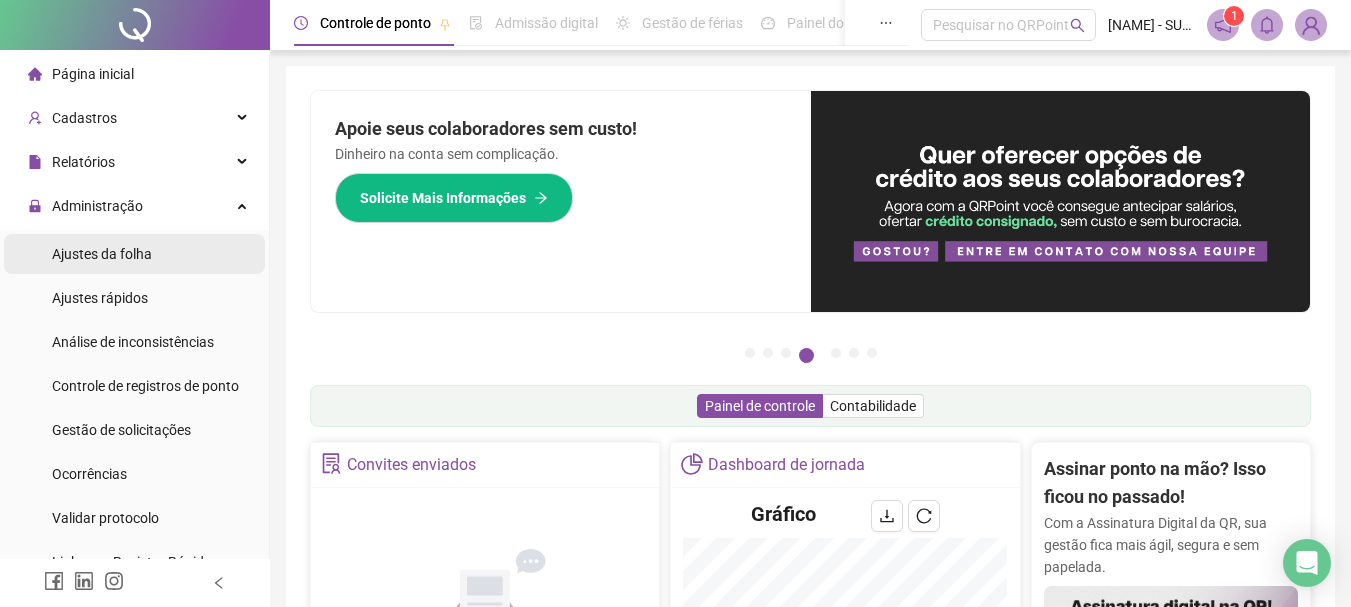 click on "Ajustes da folha" at bounding box center (134, 254) 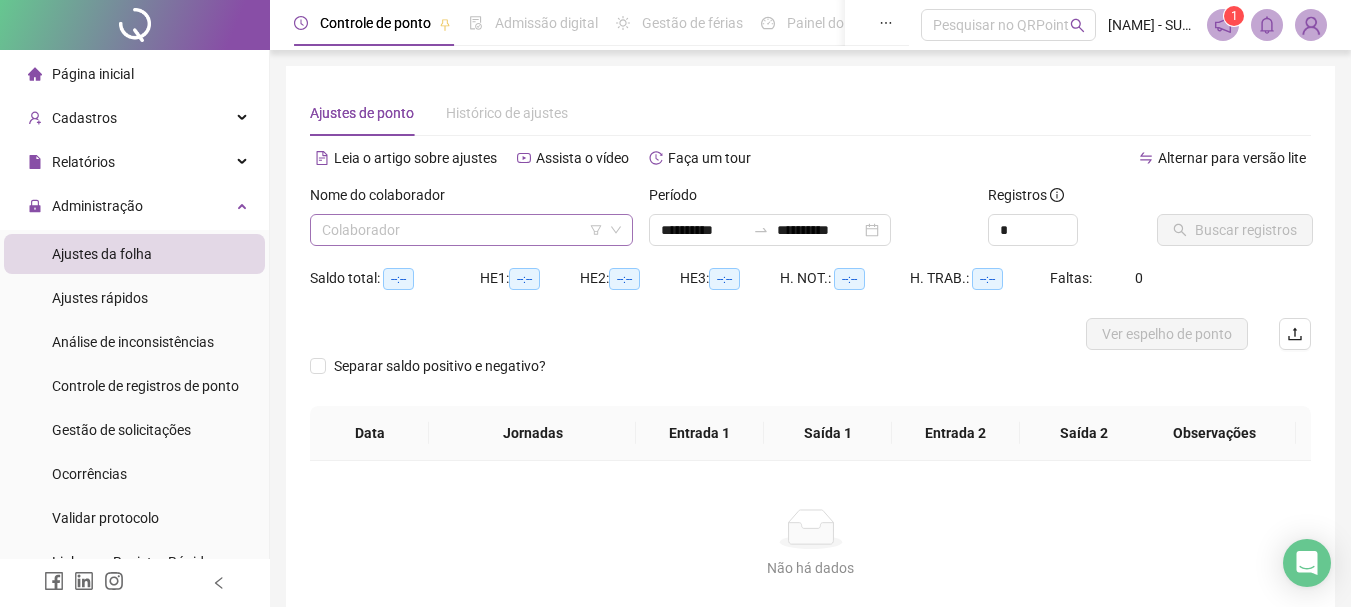 click 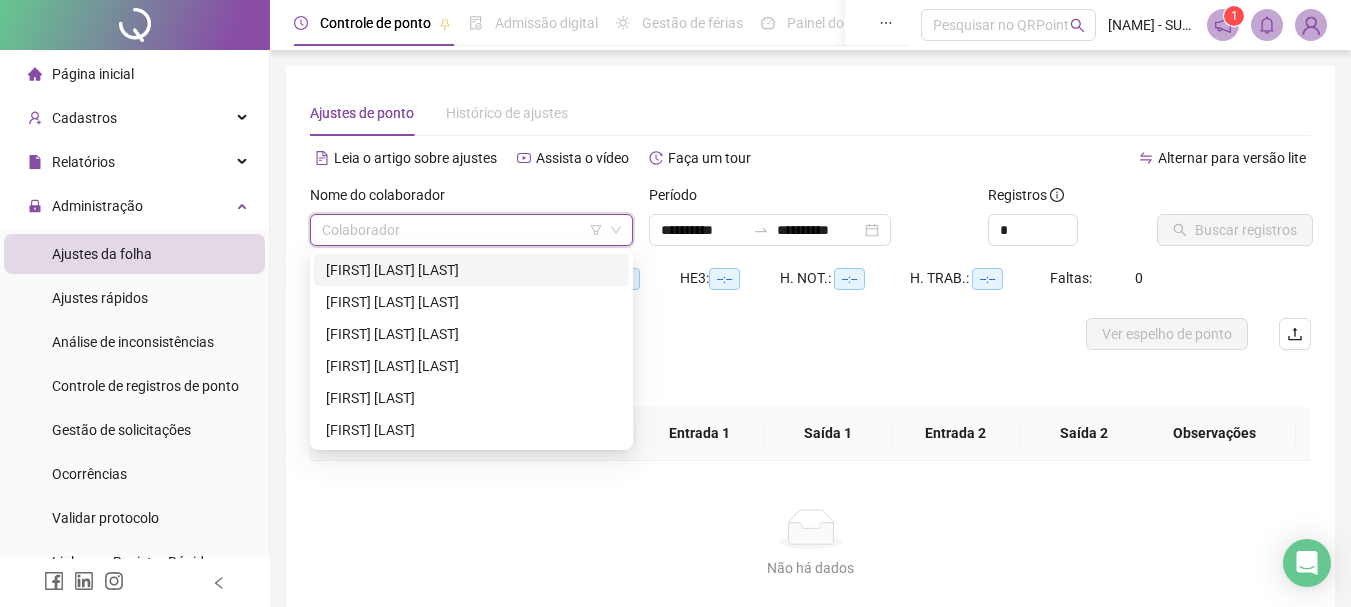 click at bounding box center (462, 230) 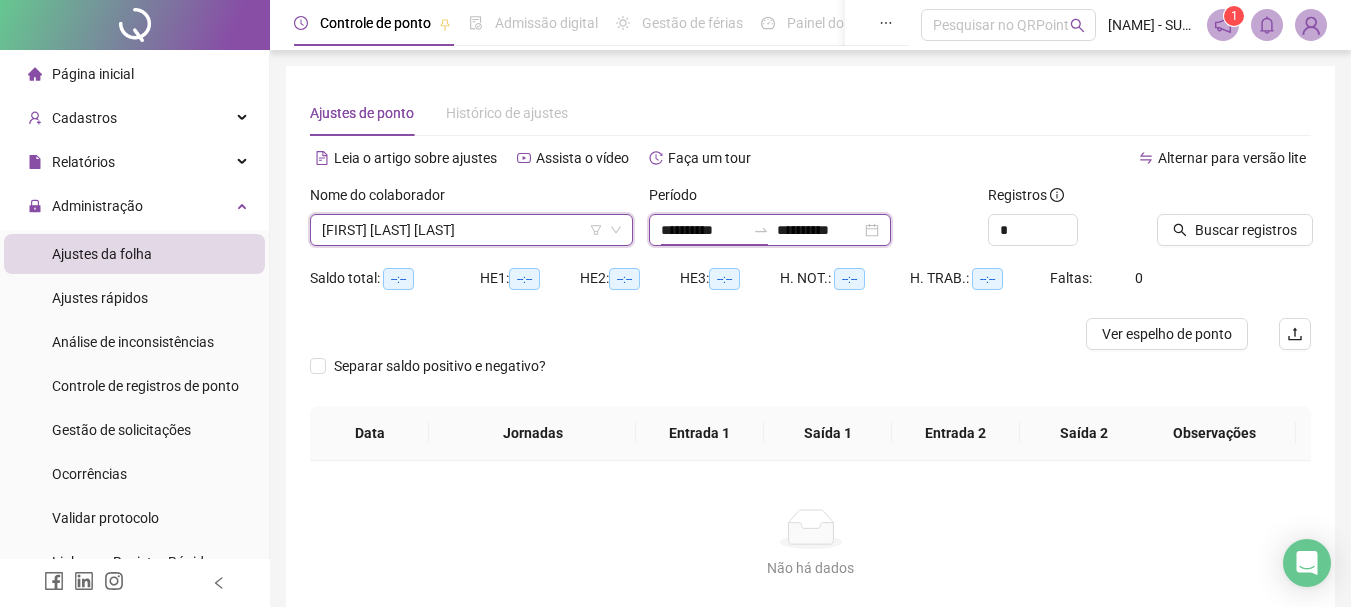 click on "**********" at bounding box center (703, 230) 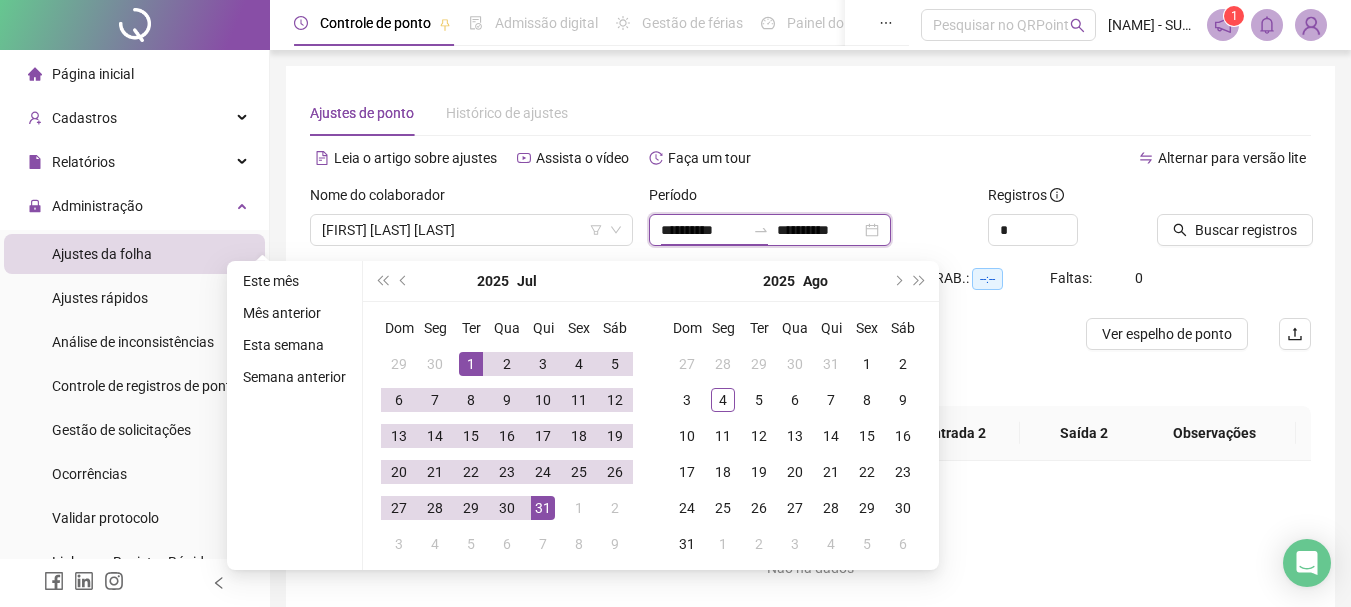 click on "**********" at bounding box center (703, 230) 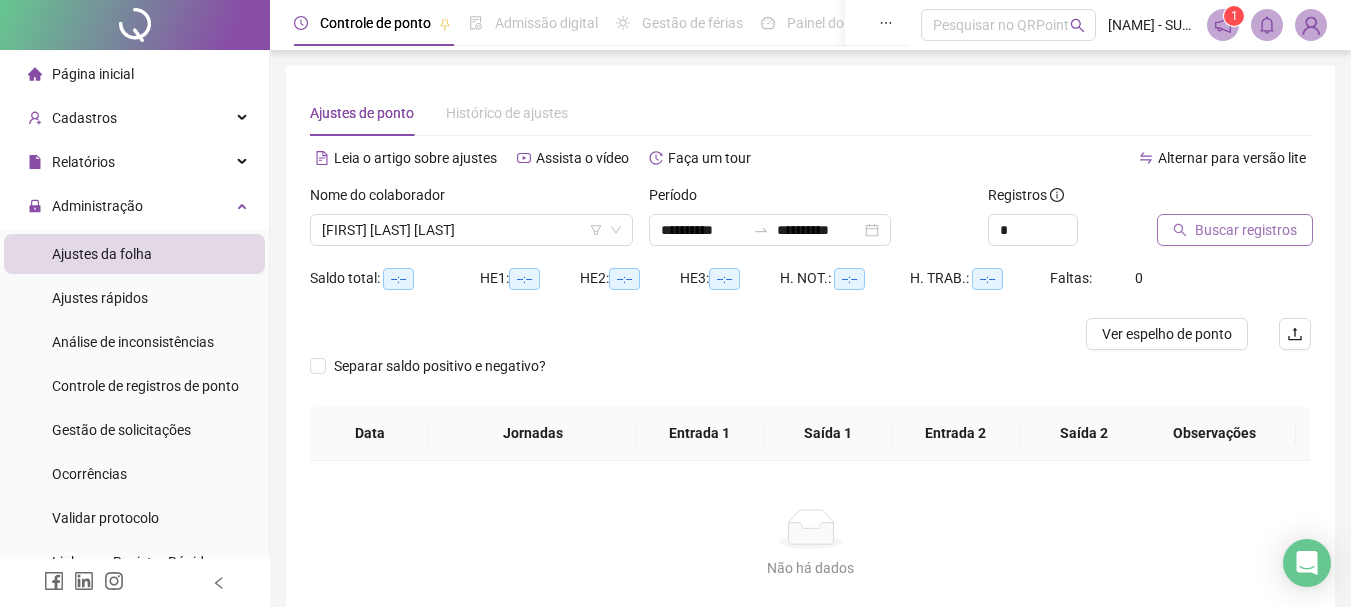click on "Buscar registros" at bounding box center [1246, 230] 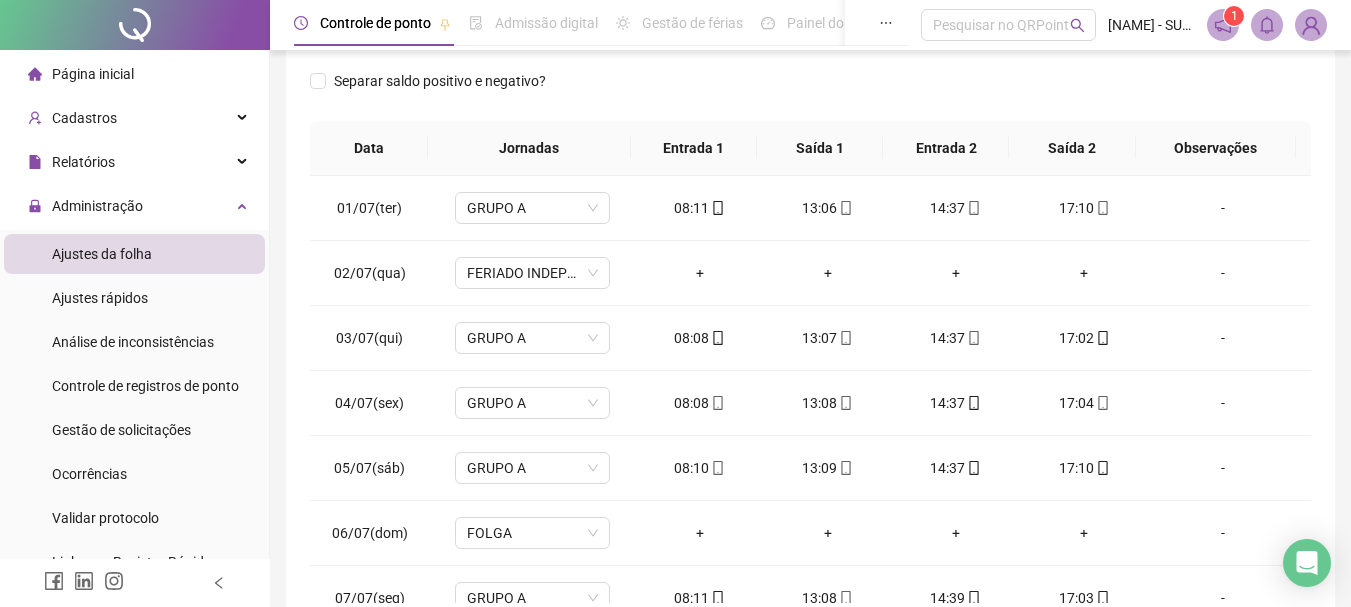 scroll, scrollTop: 400, scrollLeft: 0, axis: vertical 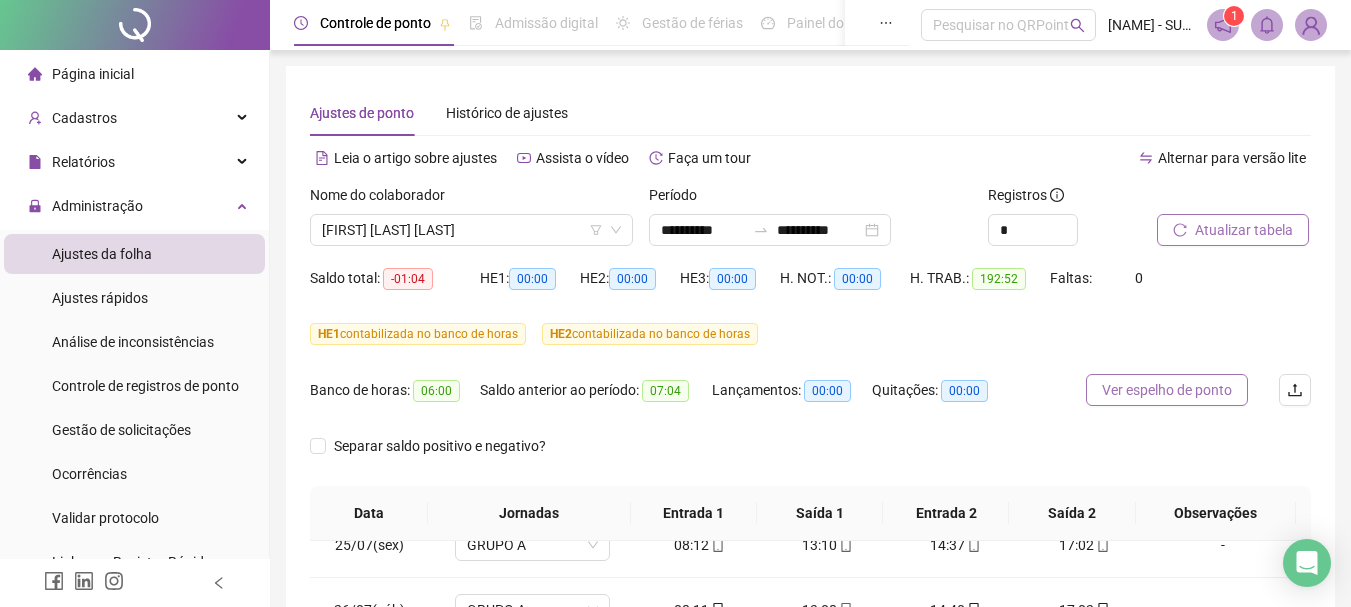 click on "Ver espelho de ponto" at bounding box center (1167, 390) 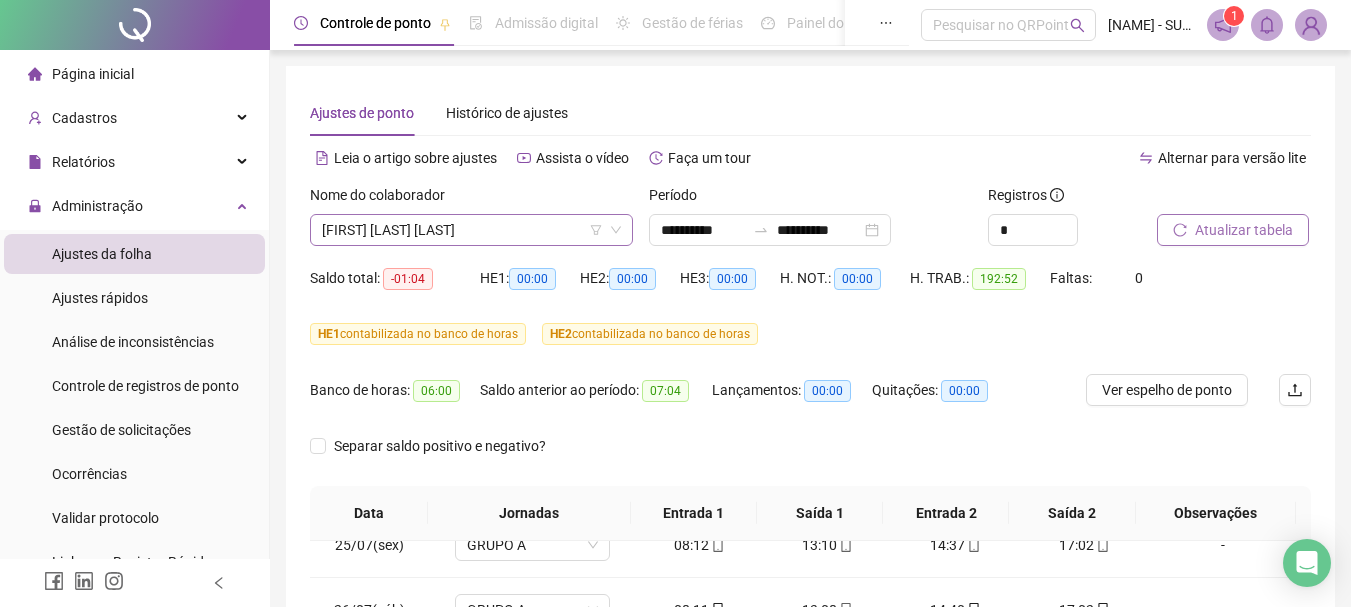 click on "[FIRST] [LAST] [LAST]" at bounding box center [471, 230] 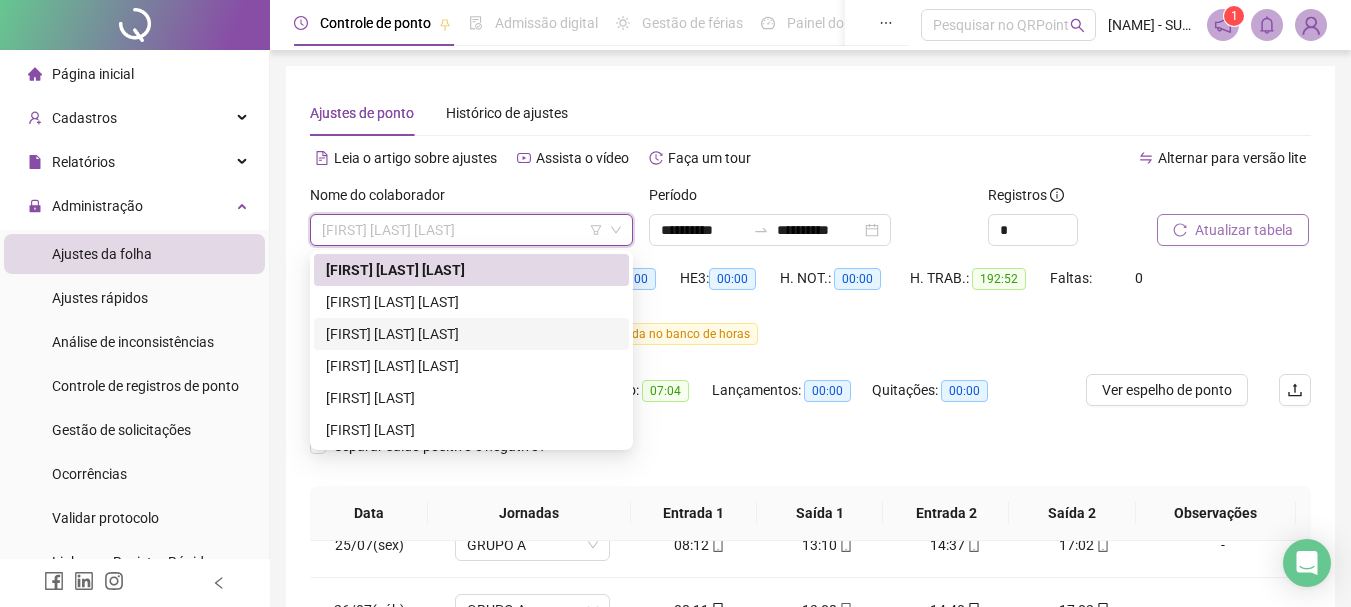 click on "[FIRST] [LAST] [LAST]" at bounding box center [471, 334] 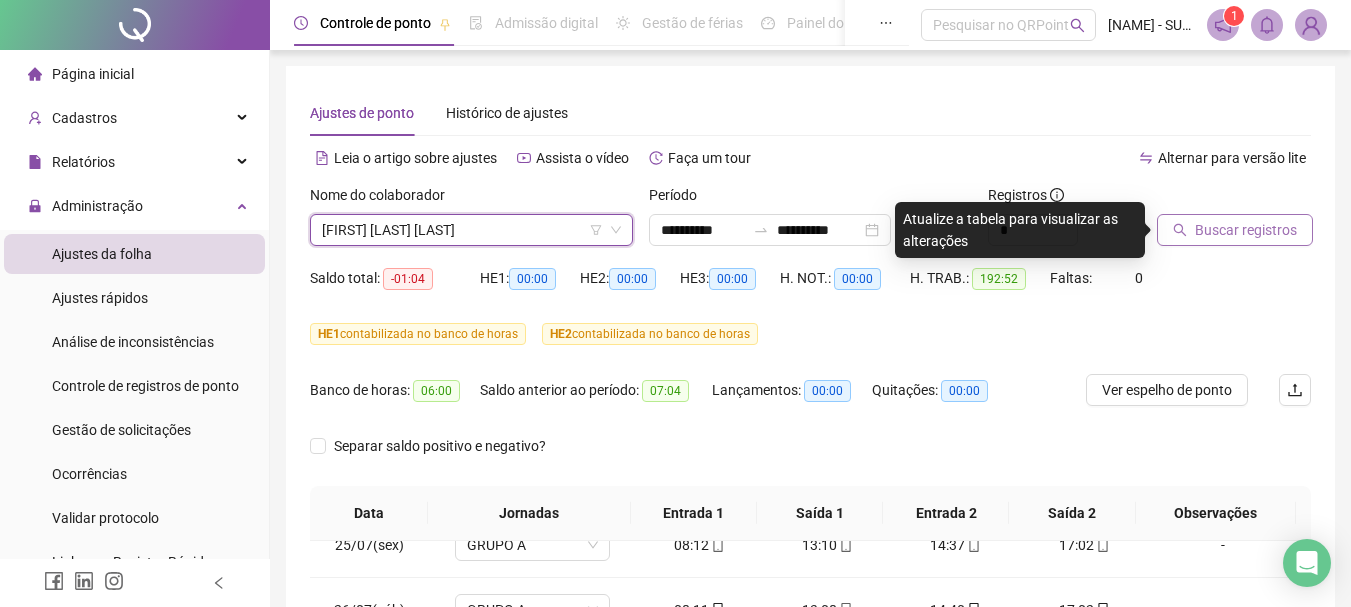 click on "Buscar registros" at bounding box center (1246, 230) 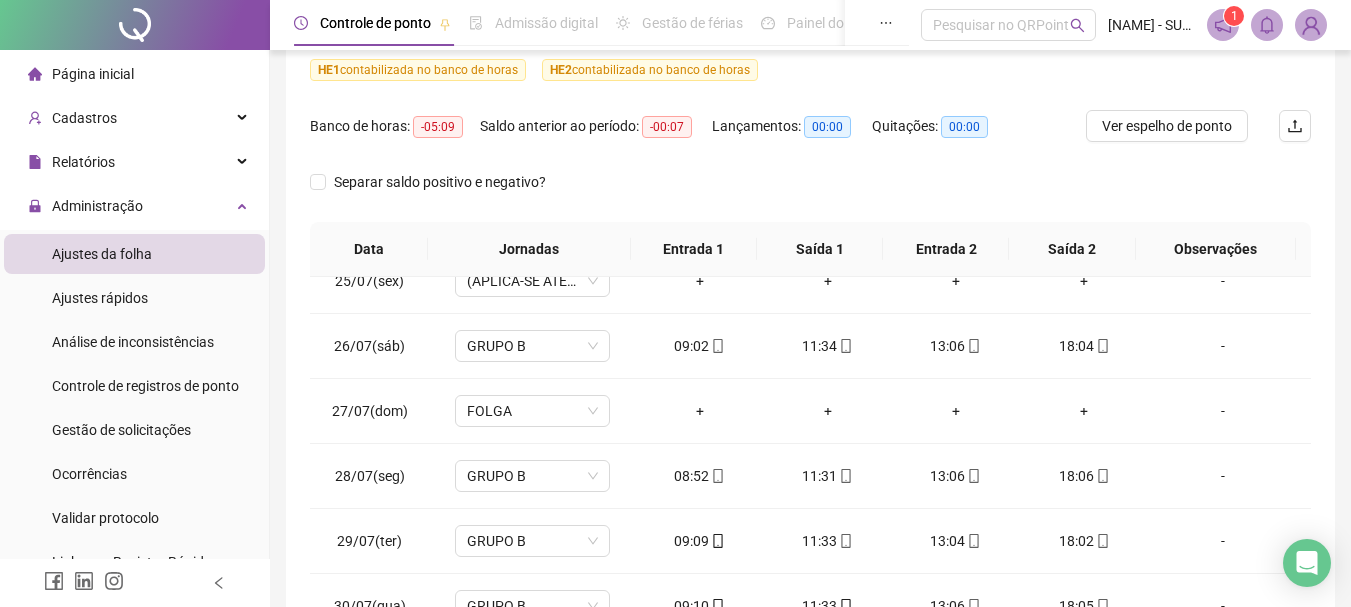 scroll, scrollTop: 300, scrollLeft: 0, axis: vertical 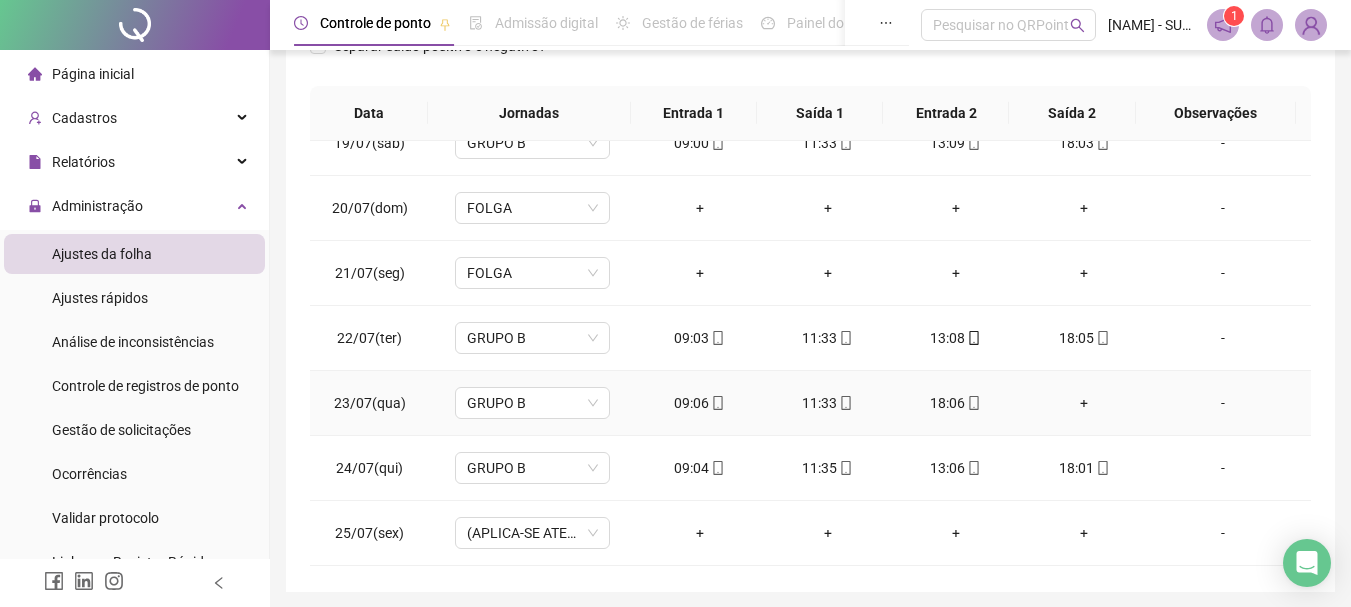 click on "+" at bounding box center (1084, 403) 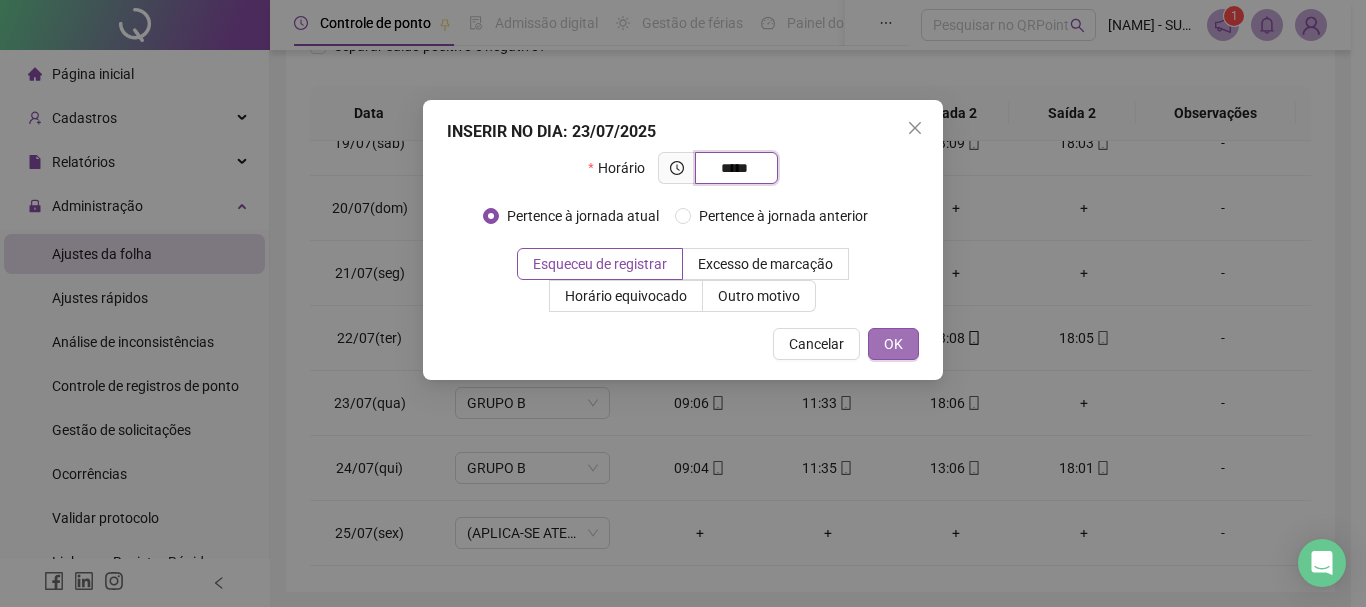 type on "*****" 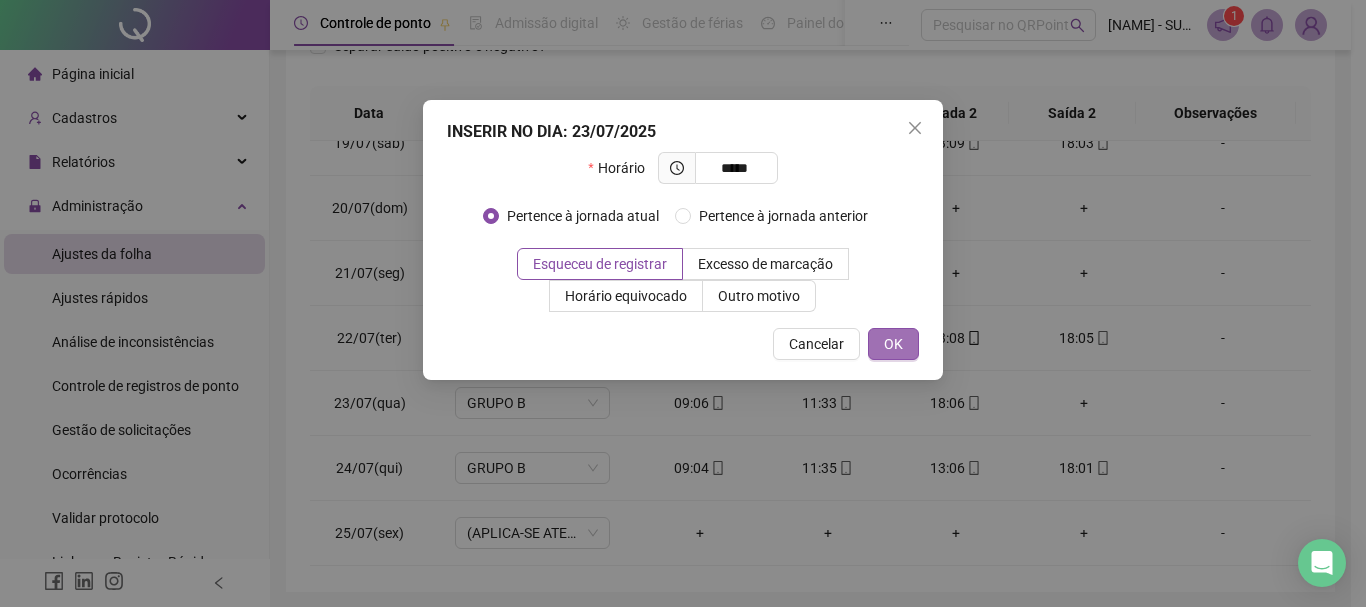 click on "OK" at bounding box center [893, 344] 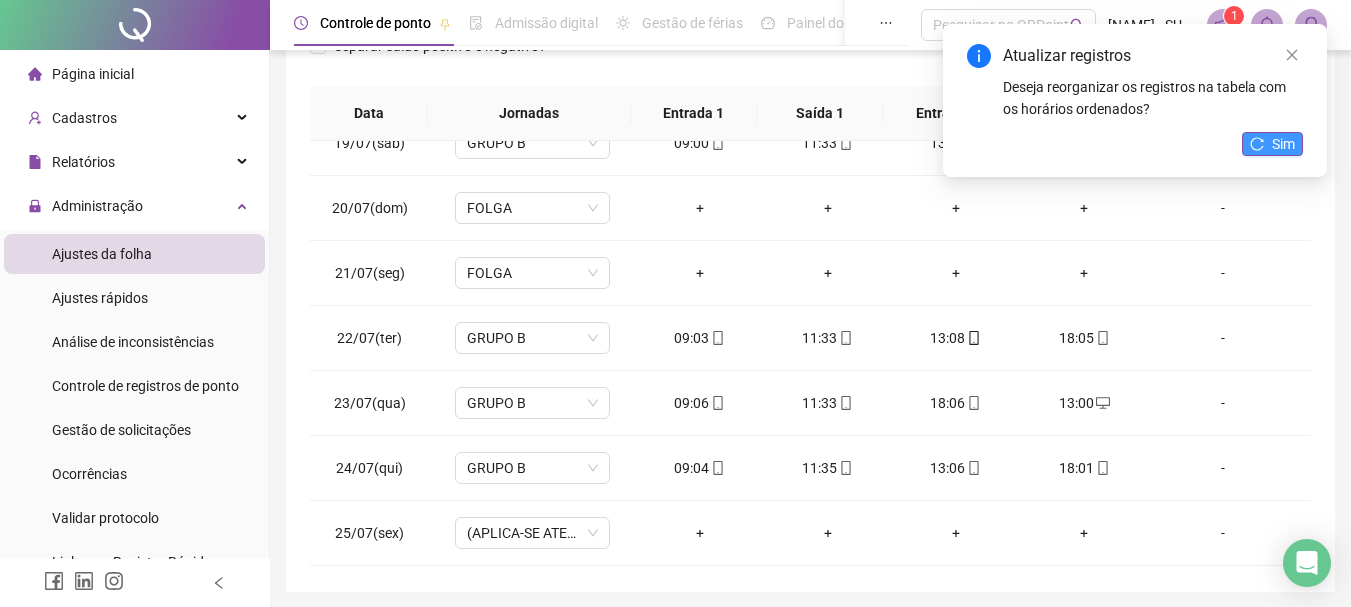 click on "Sim" at bounding box center [1283, 144] 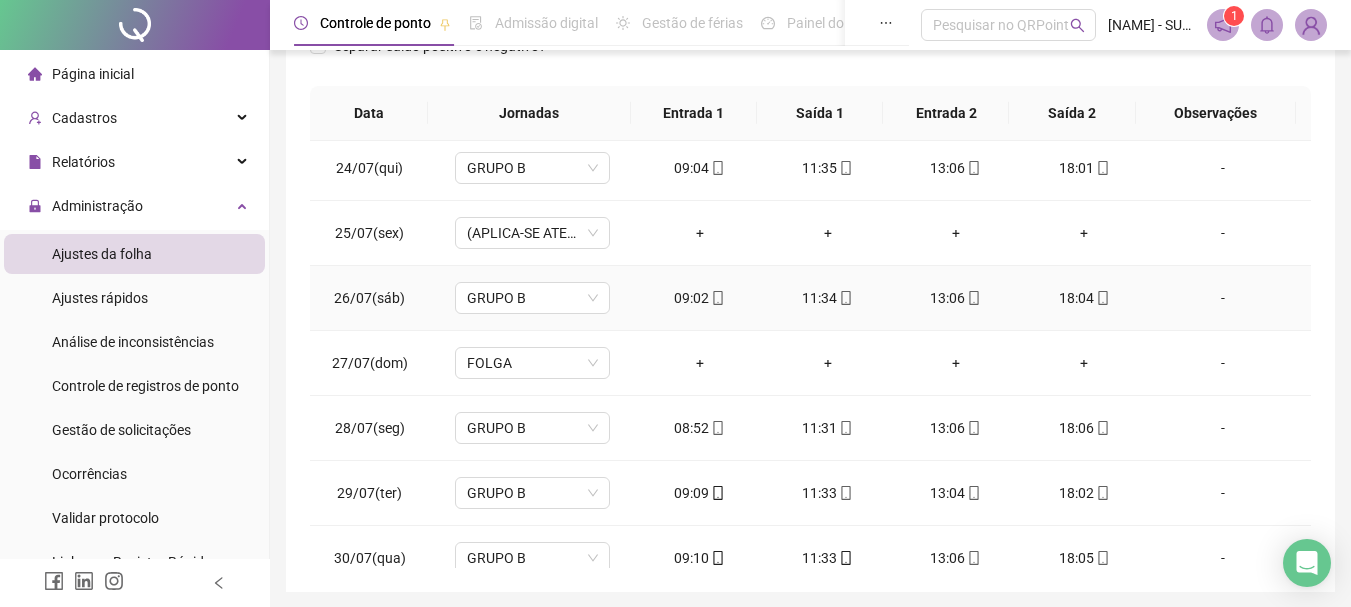 scroll, scrollTop: 1588, scrollLeft: 0, axis: vertical 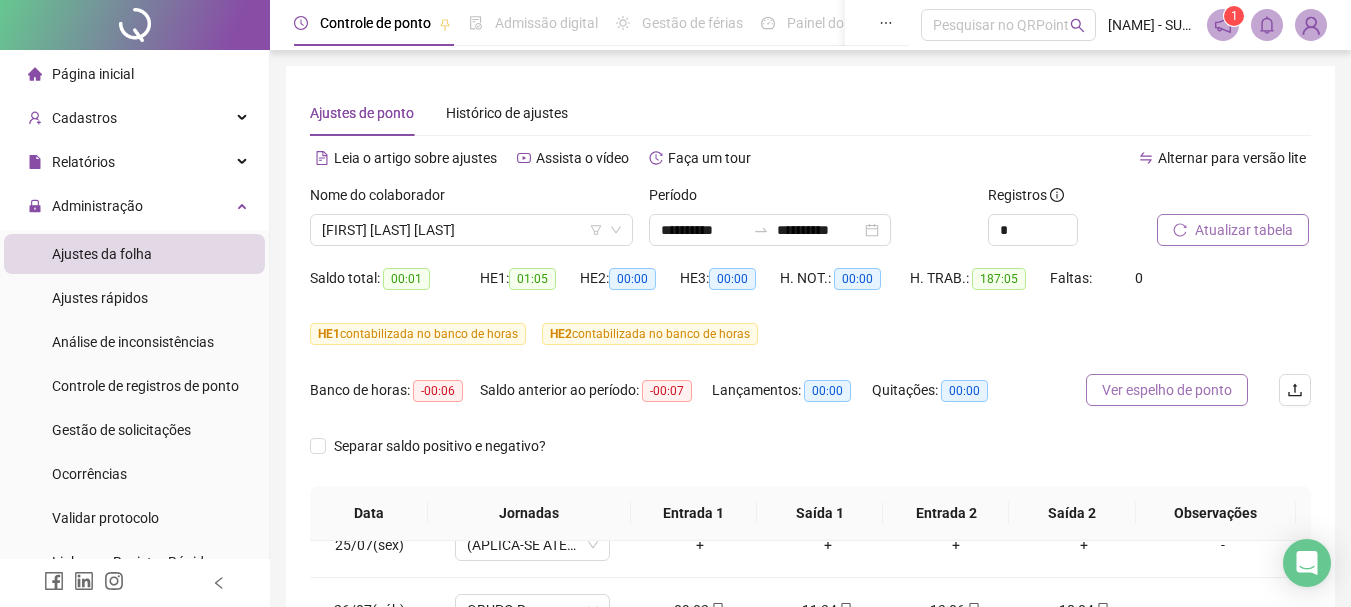 click on "Ver espelho de ponto" at bounding box center [1167, 390] 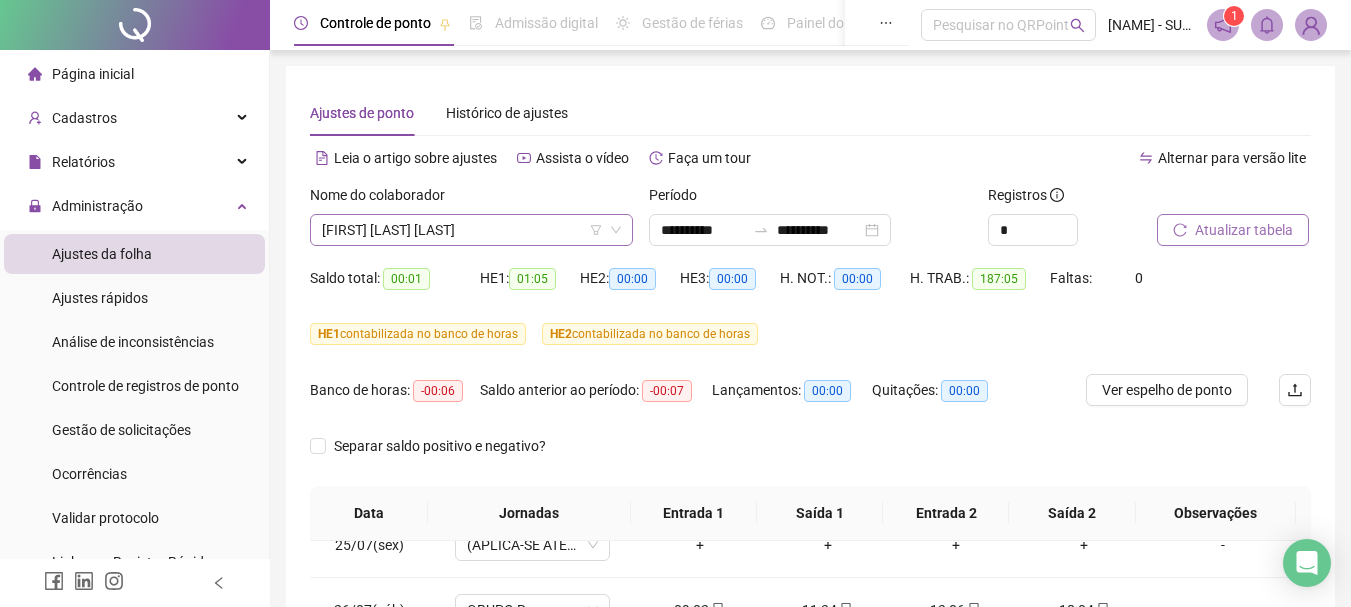 click on "[FIRST] [LAST] [LAST]" at bounding box center (471, 230) 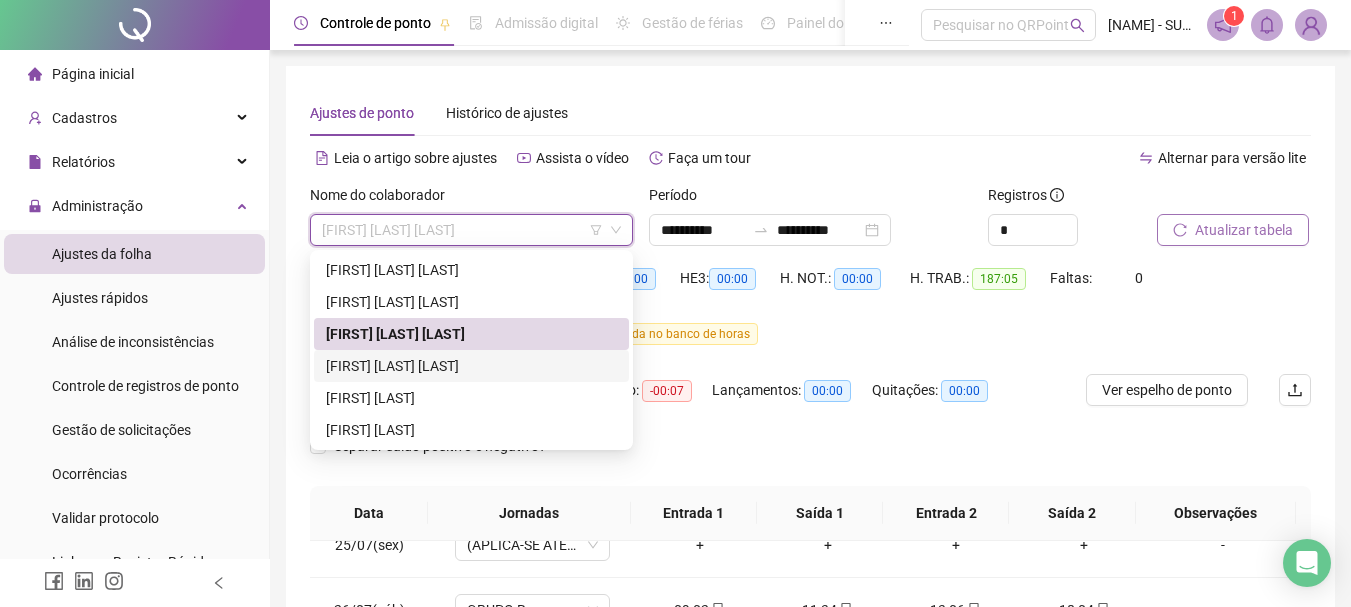 click on "[FIRST] [LAST] [LAST]" at bounding box center [471, 366] 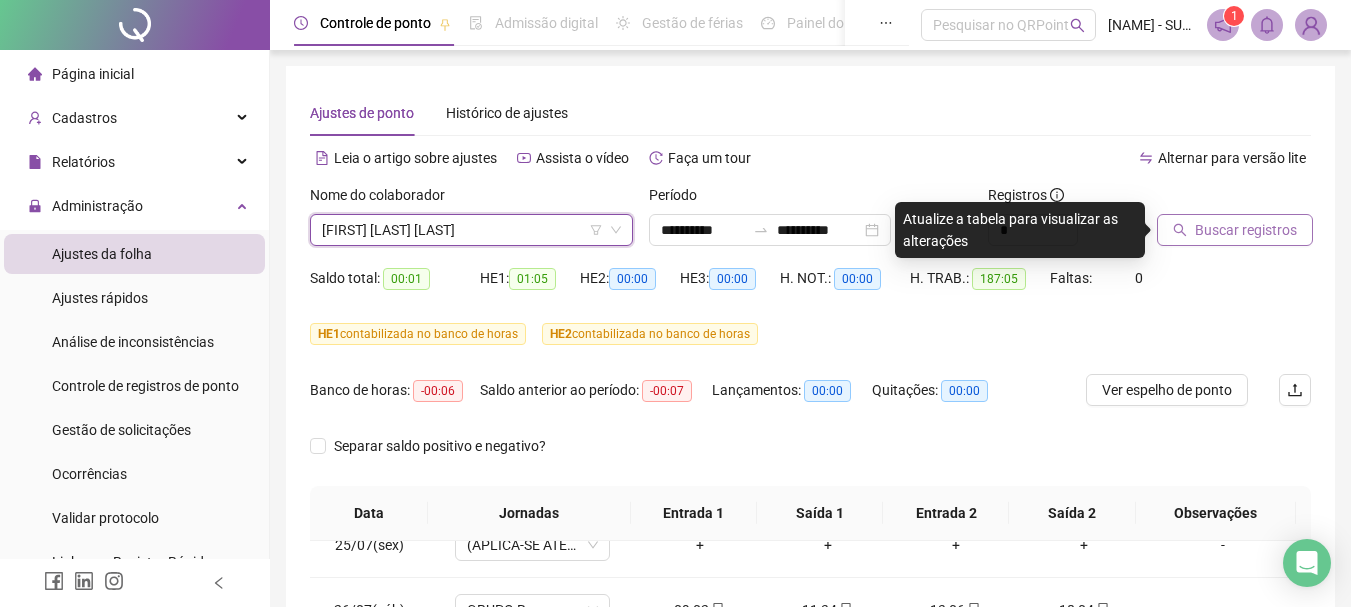 click on "Buscar registros" at bounding box center (1246, 230) 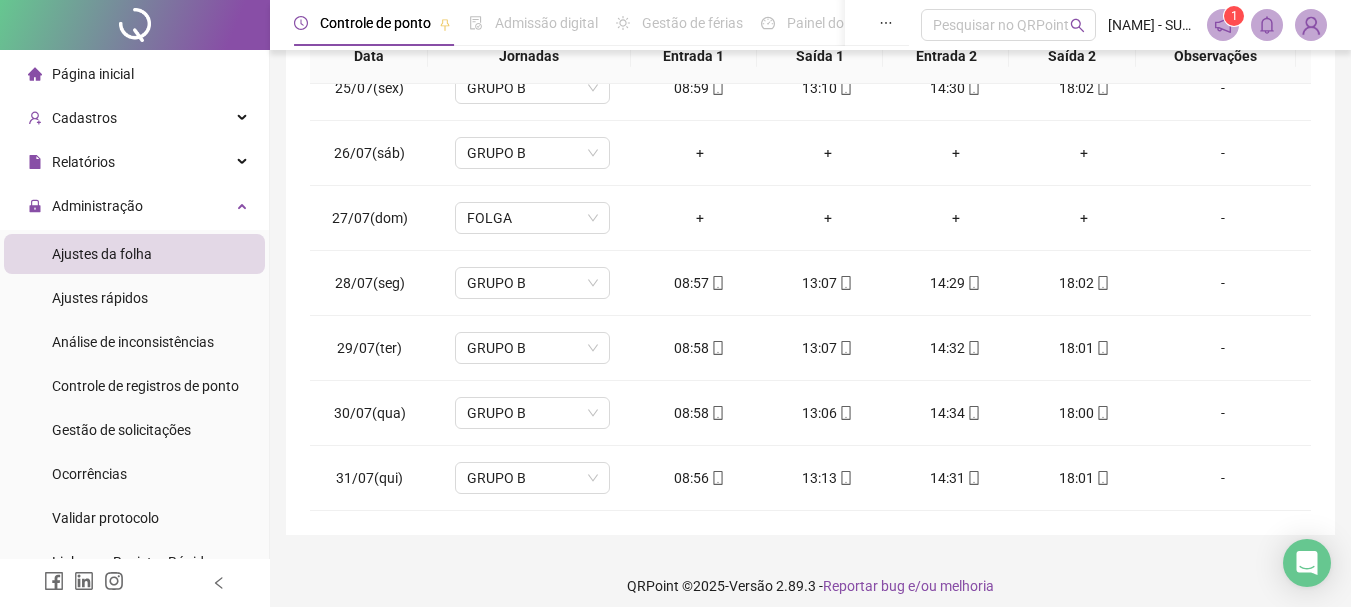 scroll, scrollTop: 471, scrollLeft: 0, axis: vertical 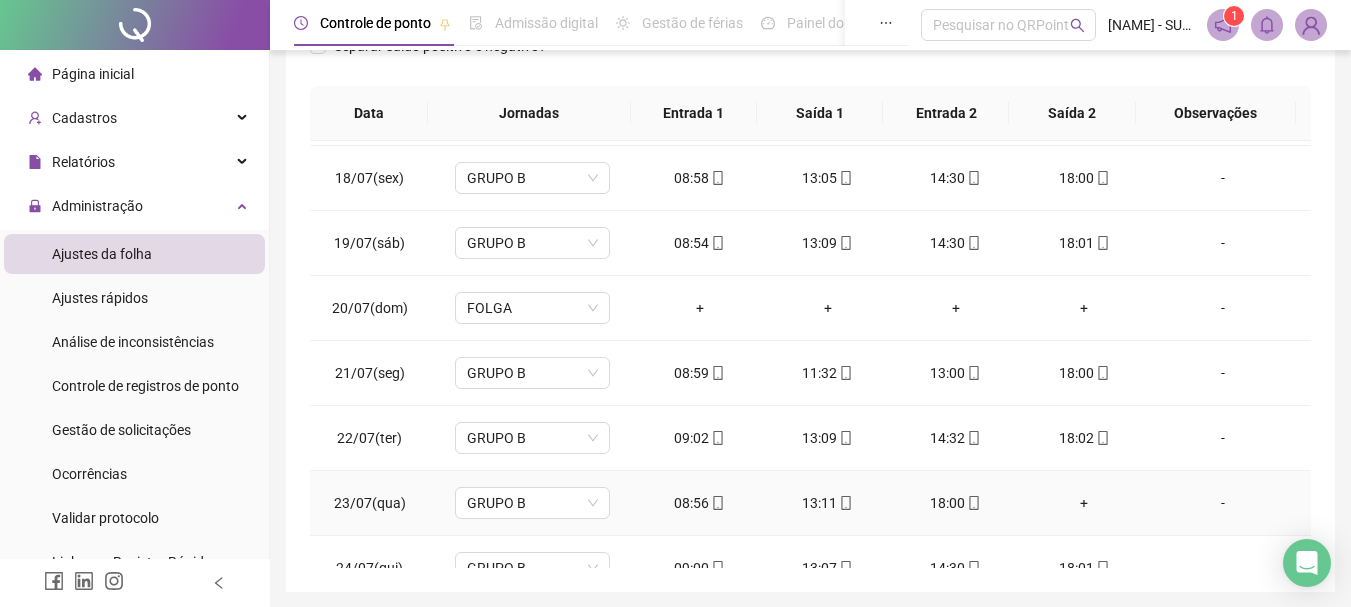 click on "+" at bounding box center [1084, 503] 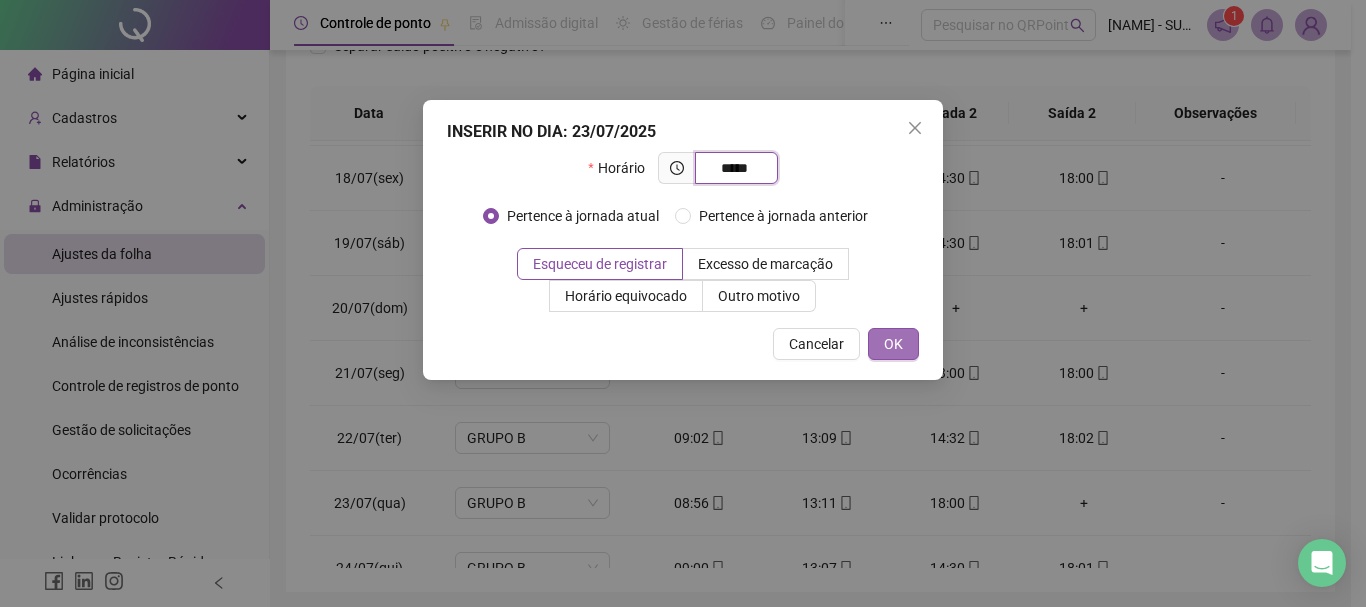 type on "*****" 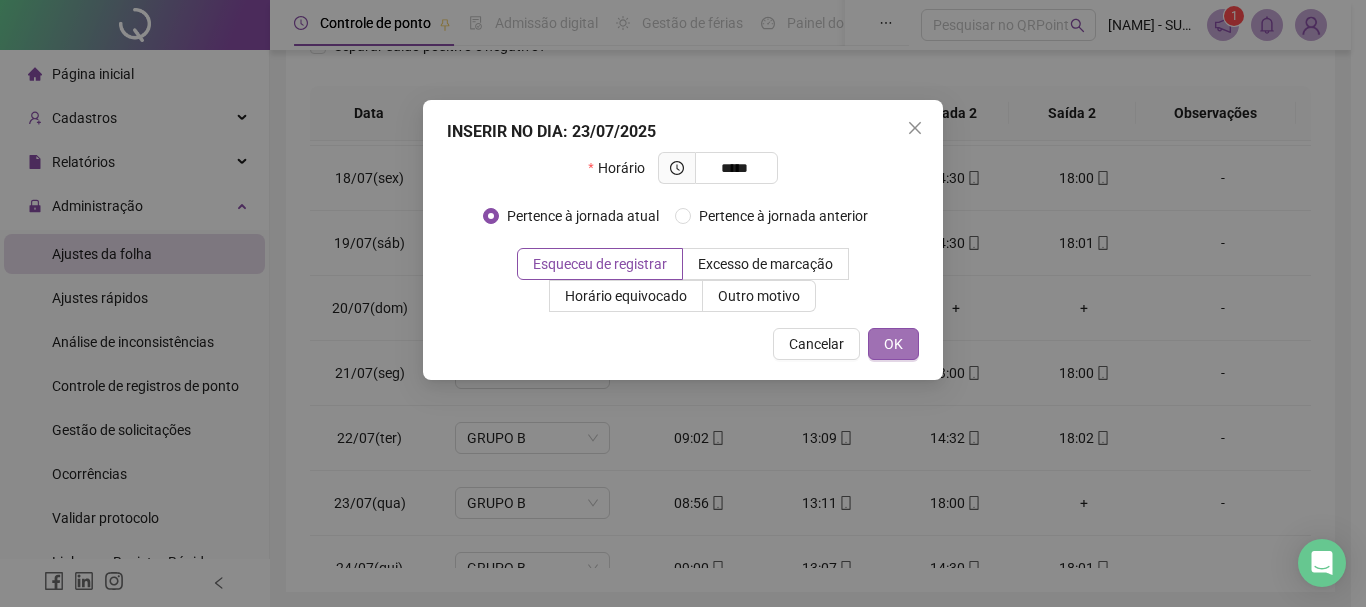 click on "OK" at bounding box center [893, 344] 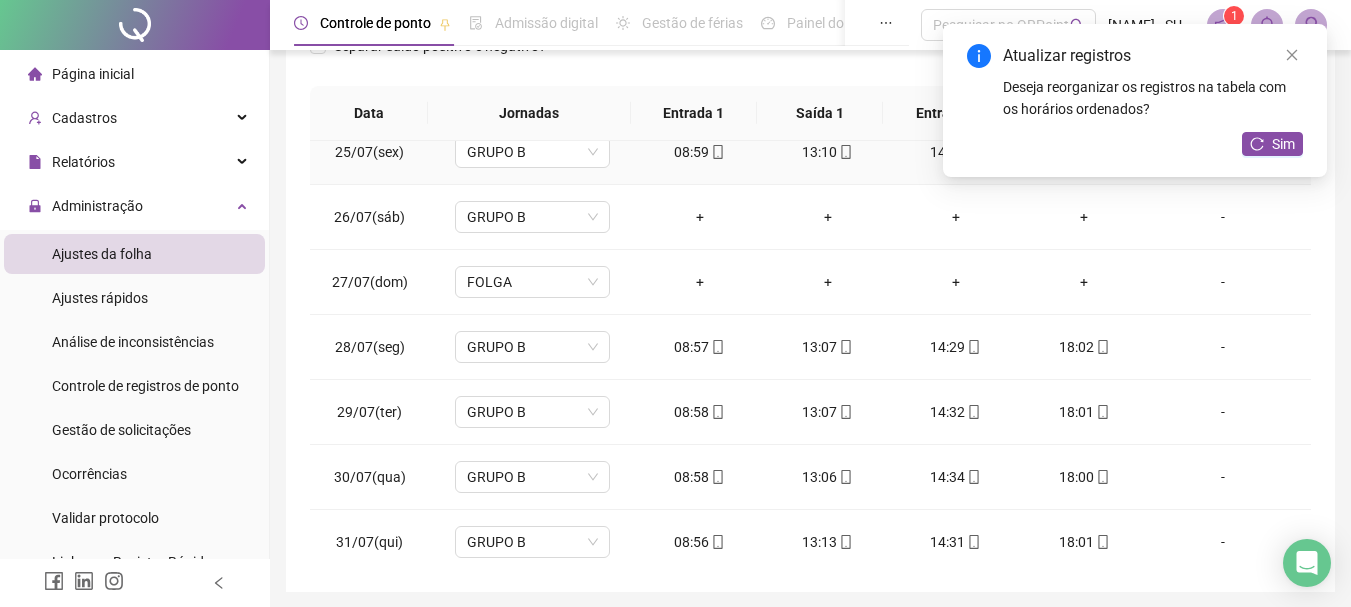 scroll, scrollTop: 1588, scrollLeft: 0, axis: vertical 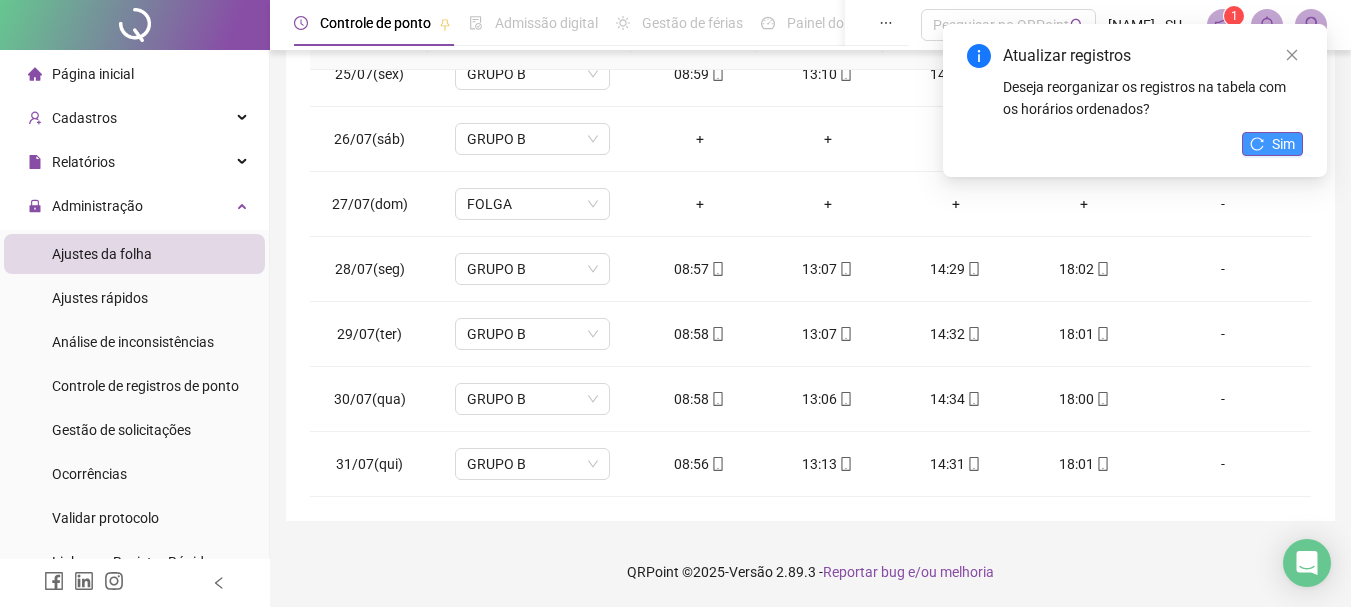 click on "Sim" at bounding box center (1283, 144) 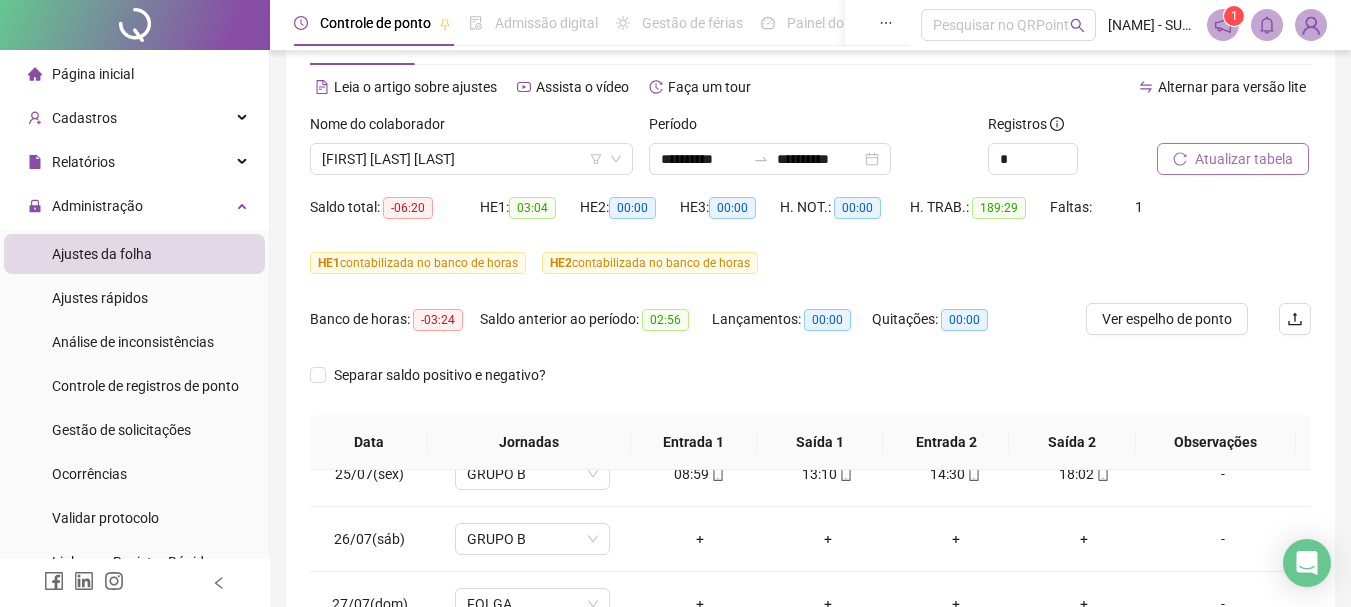 scroll, scrollTop: 0, scrollLeft: 0, axis: both 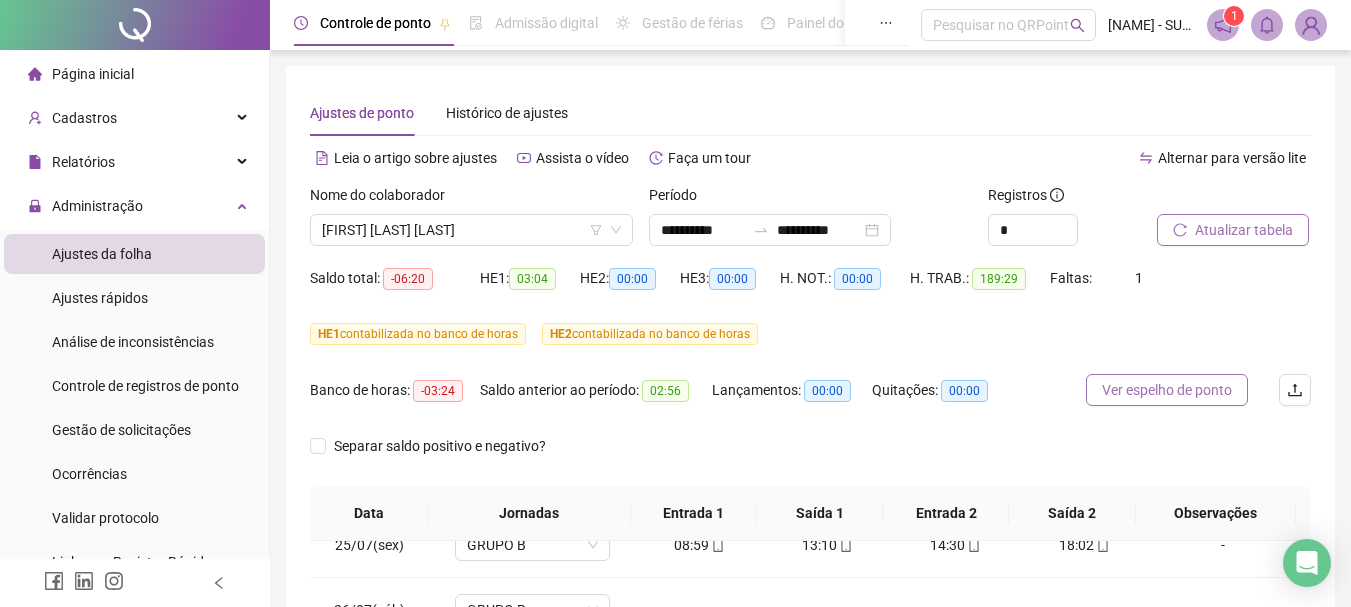 click on "Ver espelho de ponto" at bounding box center (1167, 390) 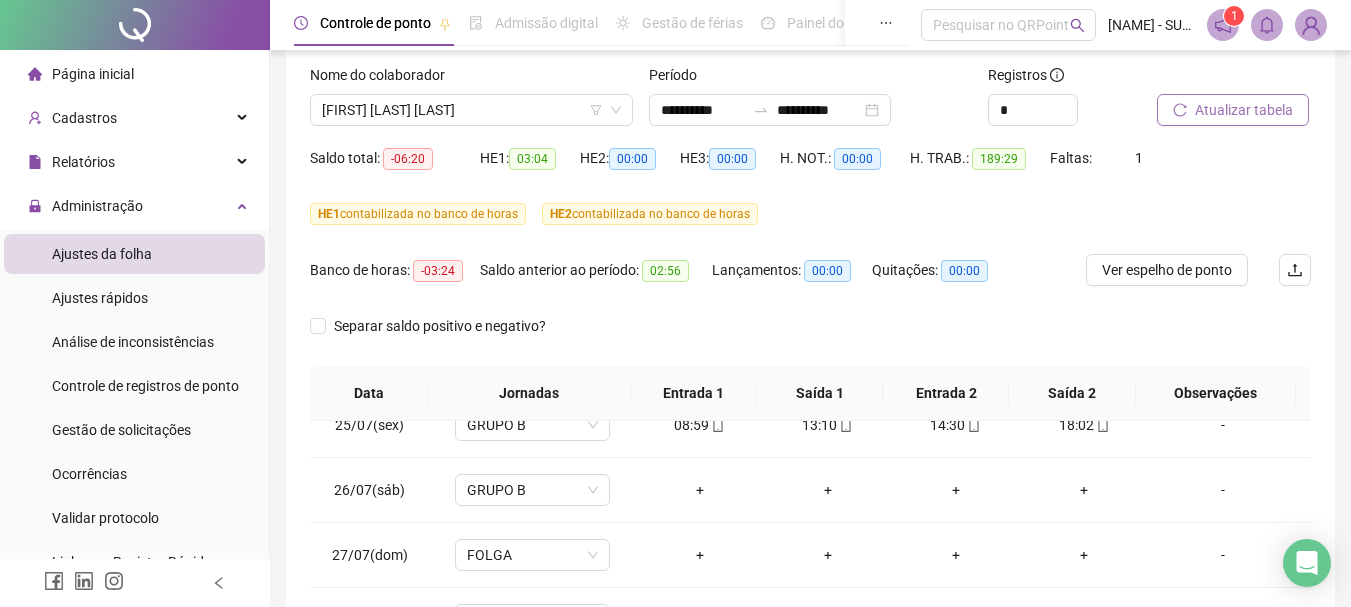 scroll, scrollTop: 471, scrollLeft: 0, axis: vertical 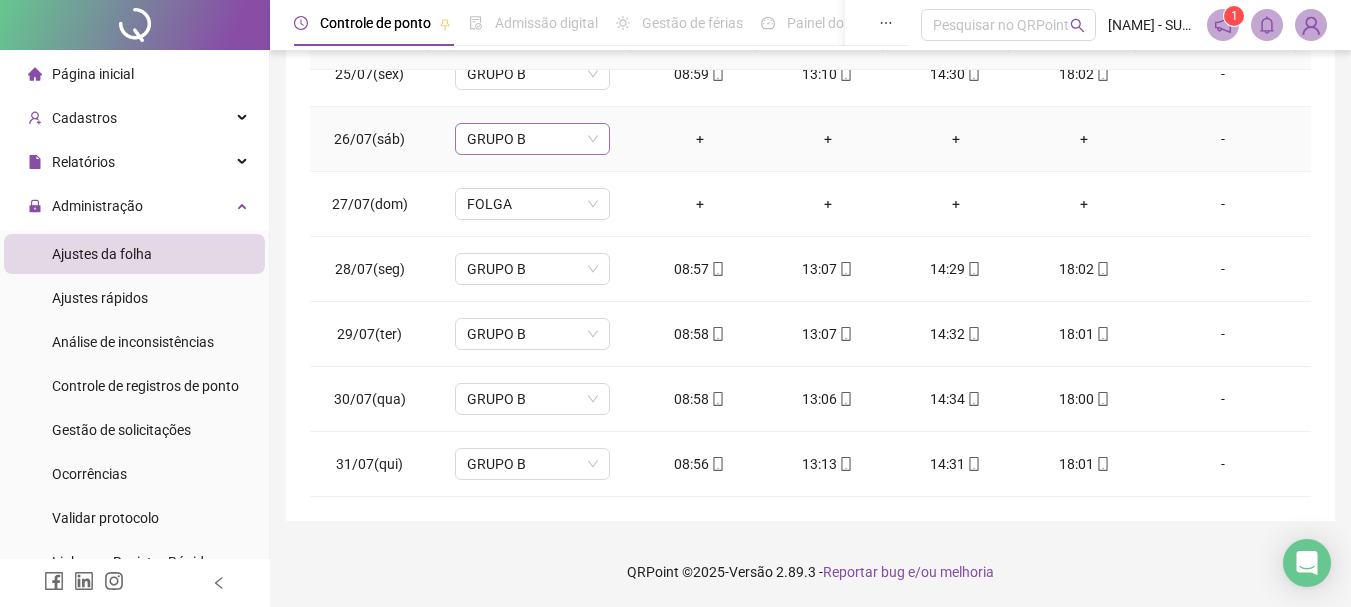 click on "GRUPO B" at bounding box center (532, 139) 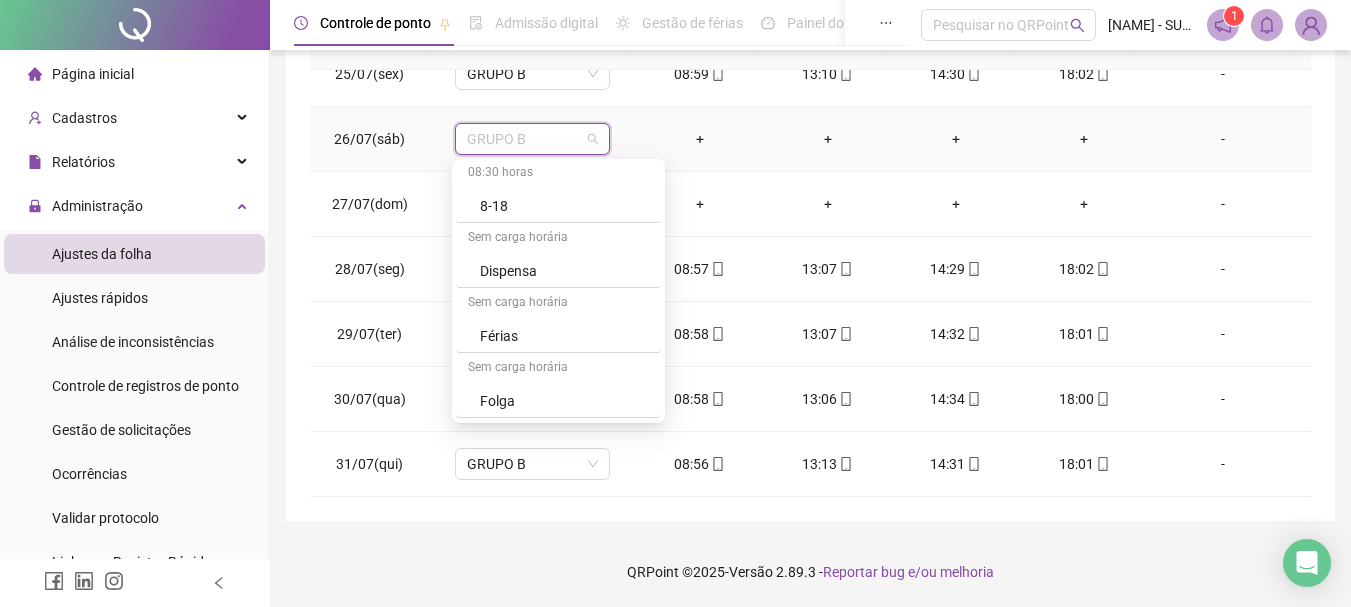 scroll, scrollTop: 600, scrollLeft: 0, axis: vertical 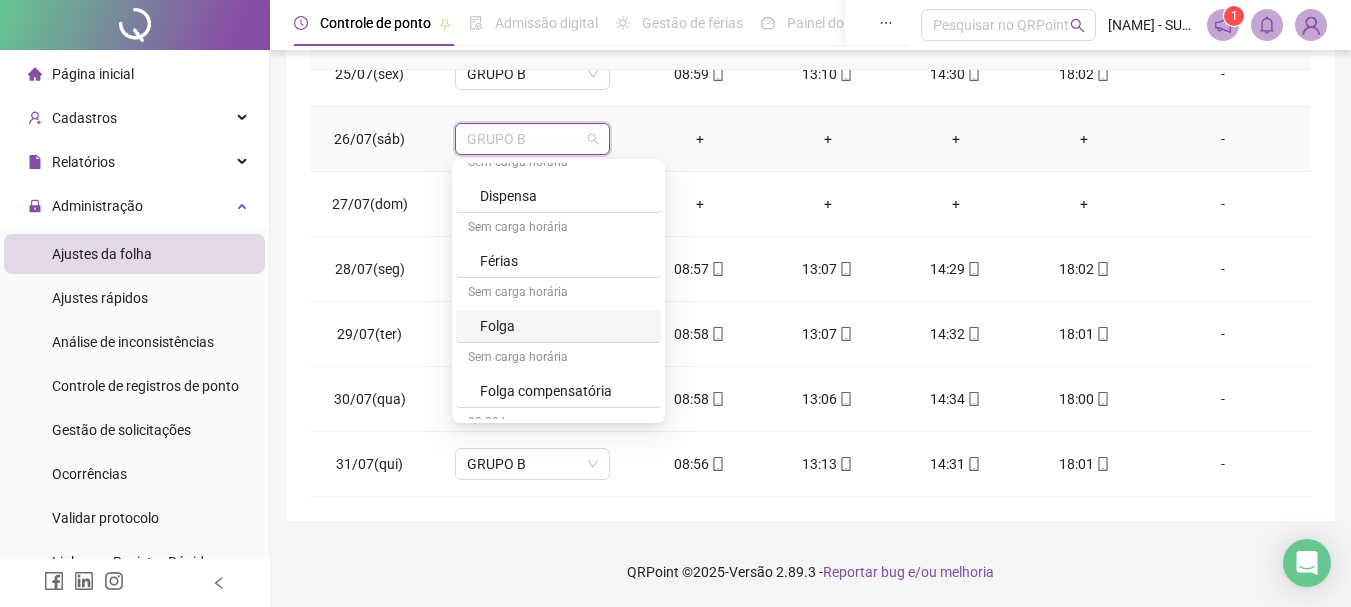 click on "Folga" at bounding box center [564, 326] 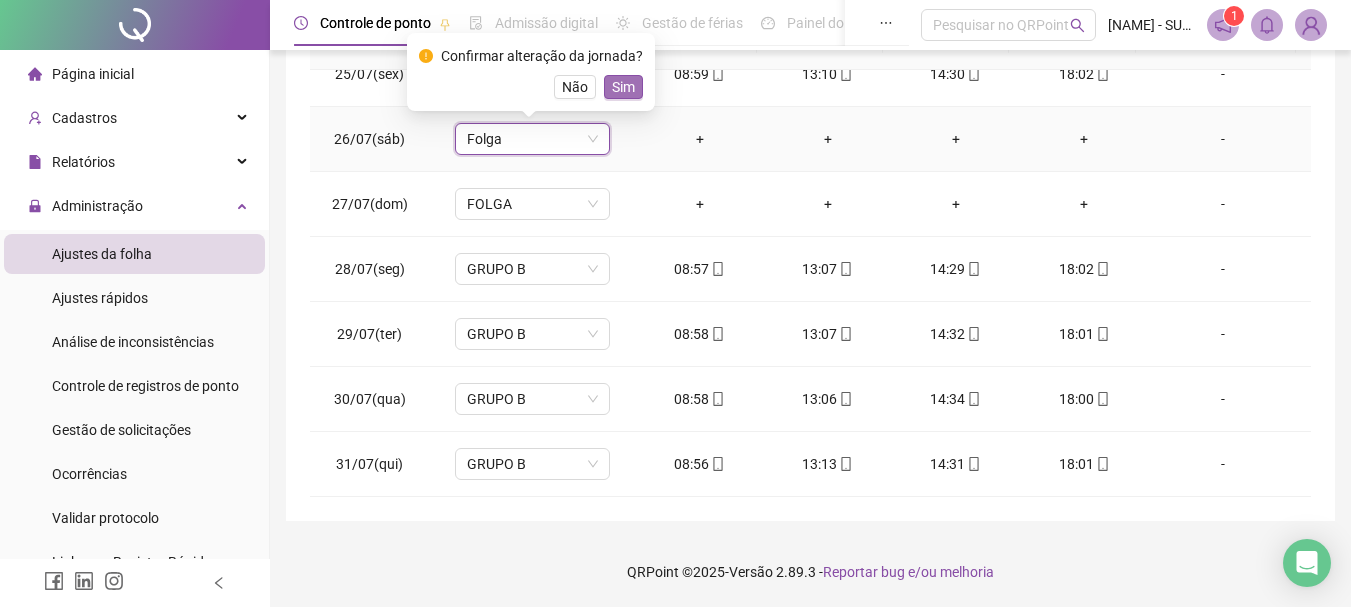 click on "Sim" at bounding box center (623, 87) 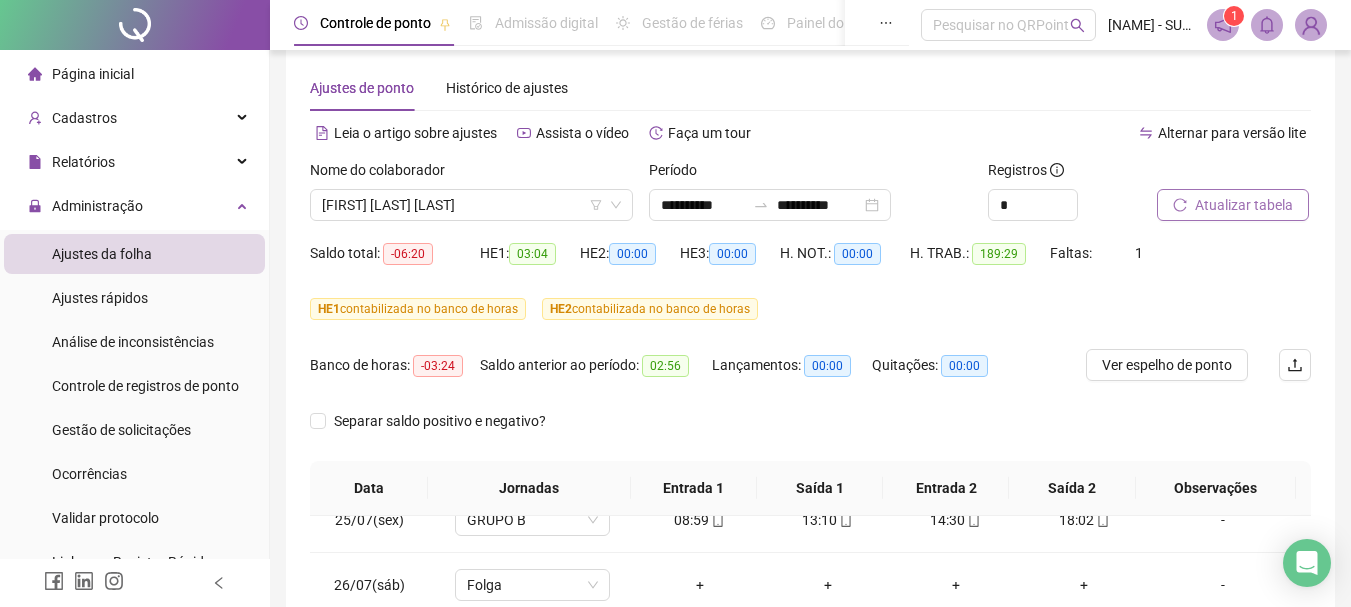 scroll, scrollTop: 0, scrollLeft: 0, axis: both 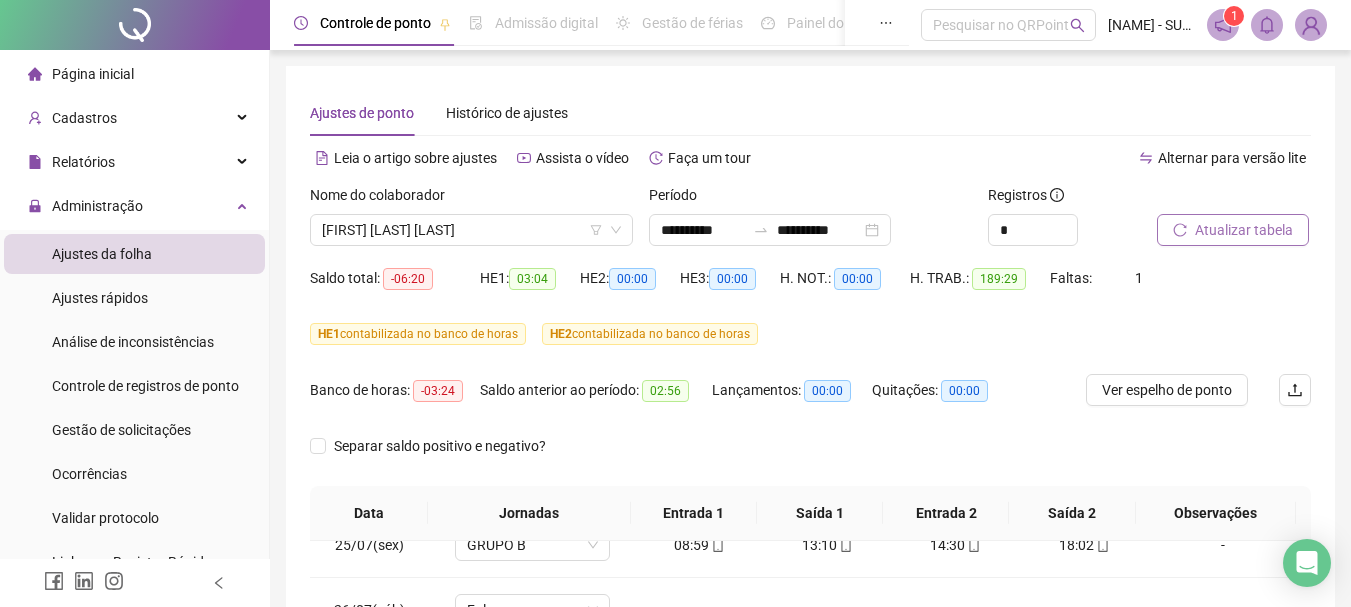 click on "Atualizar tabela" at bounding box center (1244, 230) 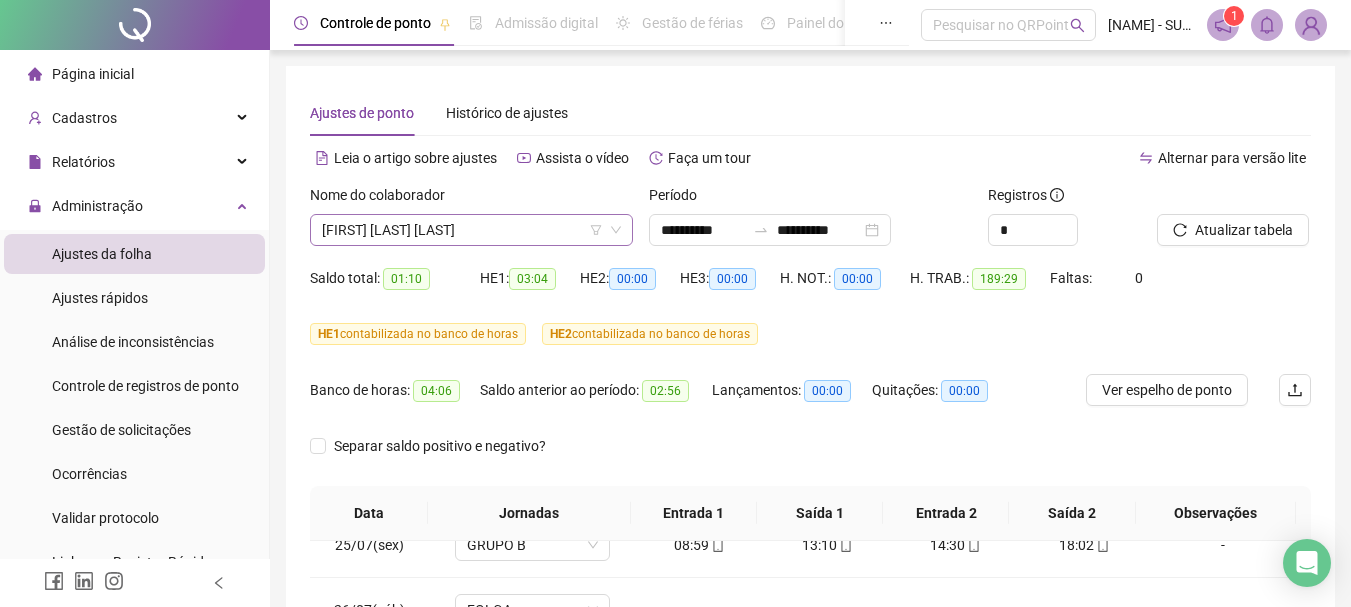 click on "[FIRST] [LAST] [LAST]" at bounding box center (471, 230) 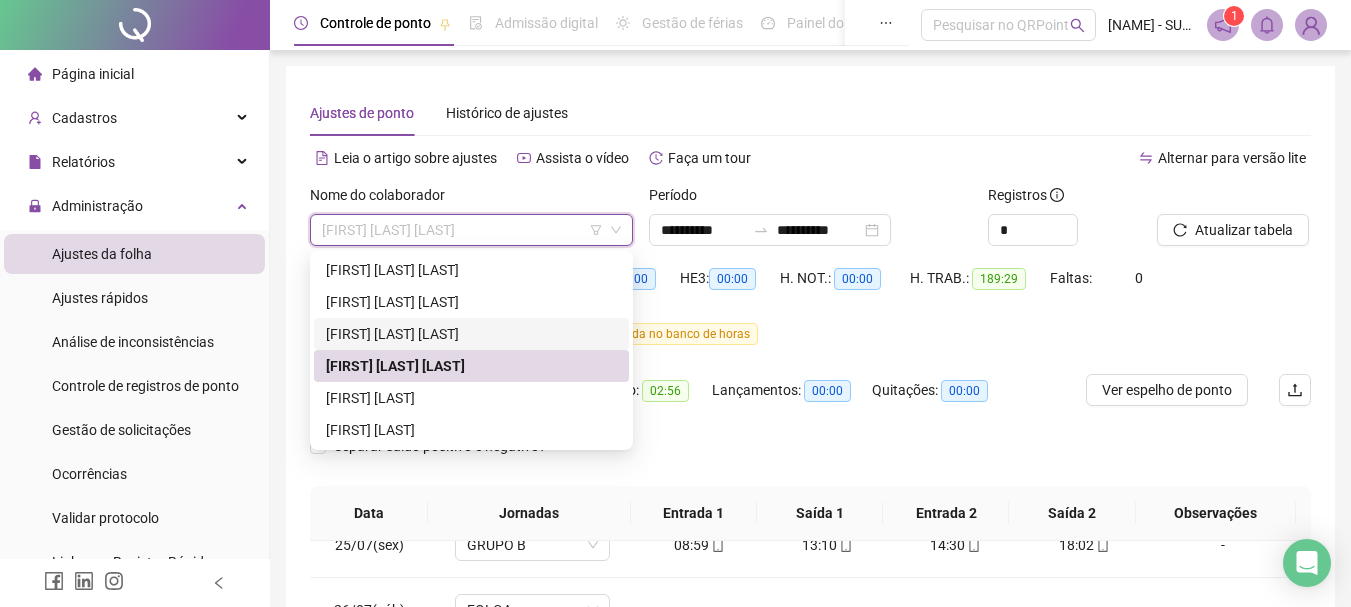 click on "[FIRST] [LAST] [LAST]" at bounding box center (471, 334) 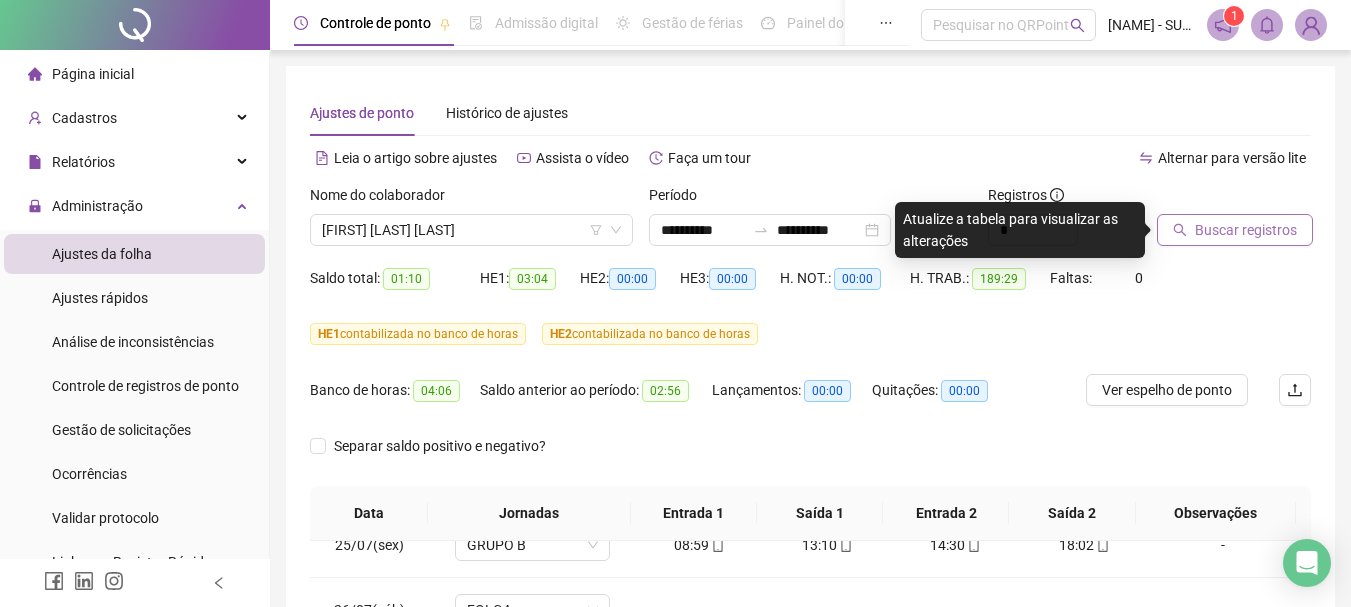 click on "Buscar registros" at bounding box center (1246, 230) 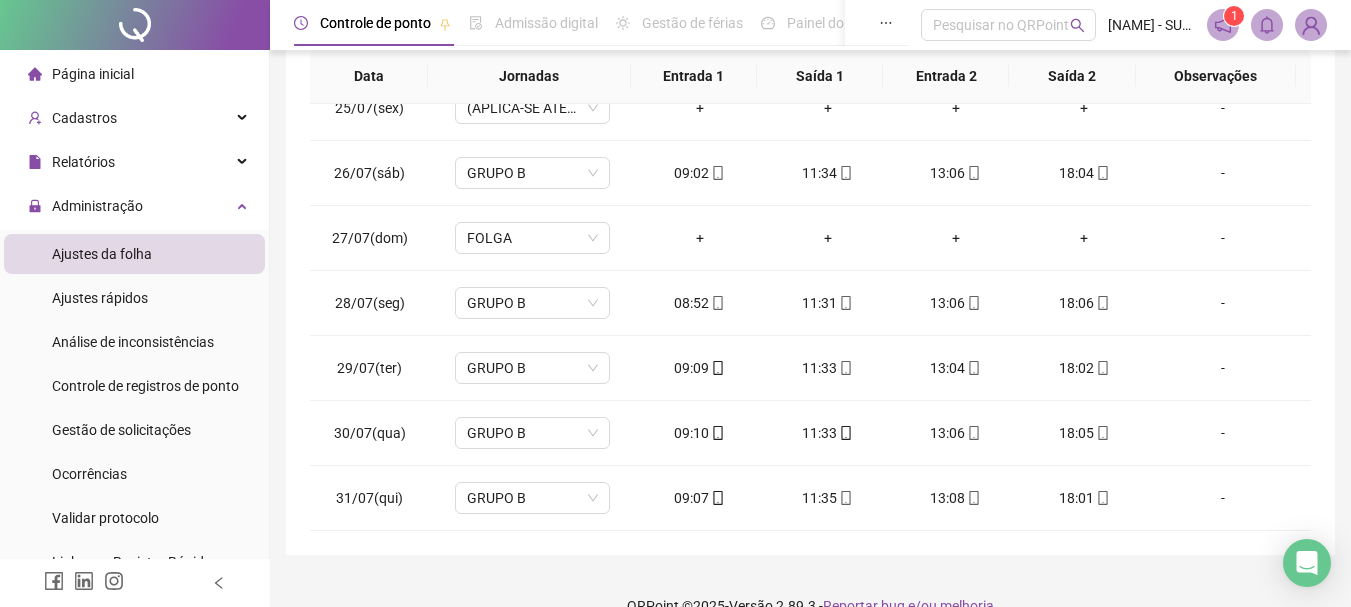 scroll, scrollTop: 471, scrollLeft: 0, axis: vertical 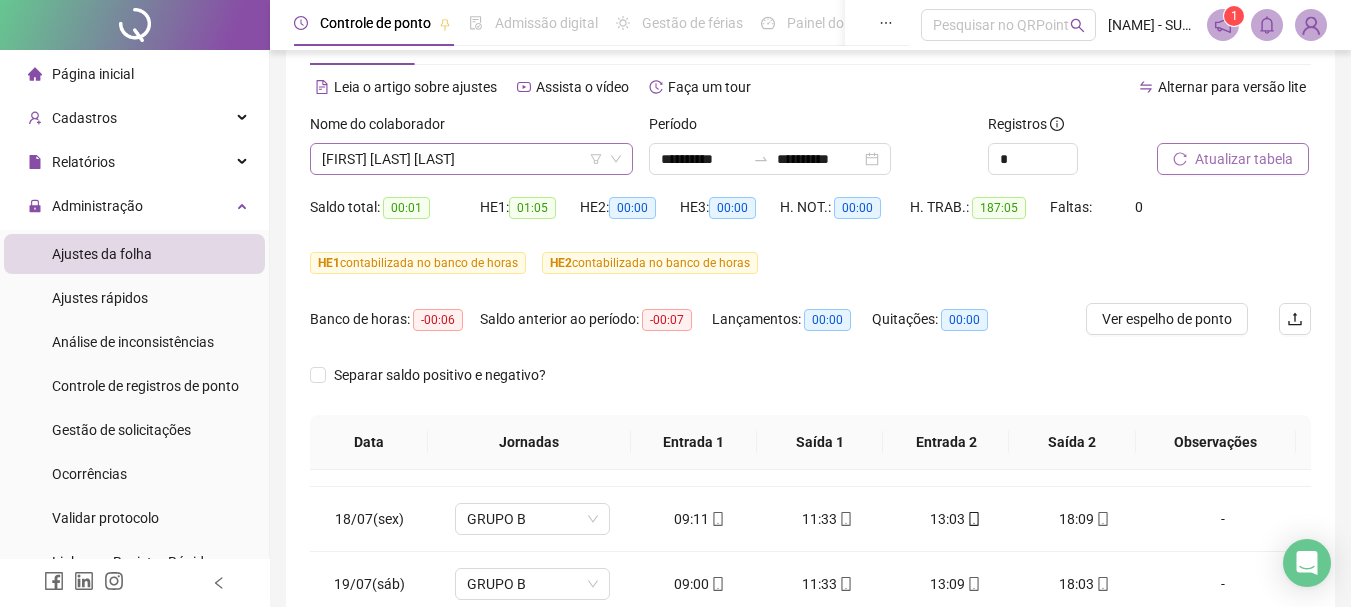 click on "[FIRST] [LAST] [LAST]" at bounding box center [471, 159] 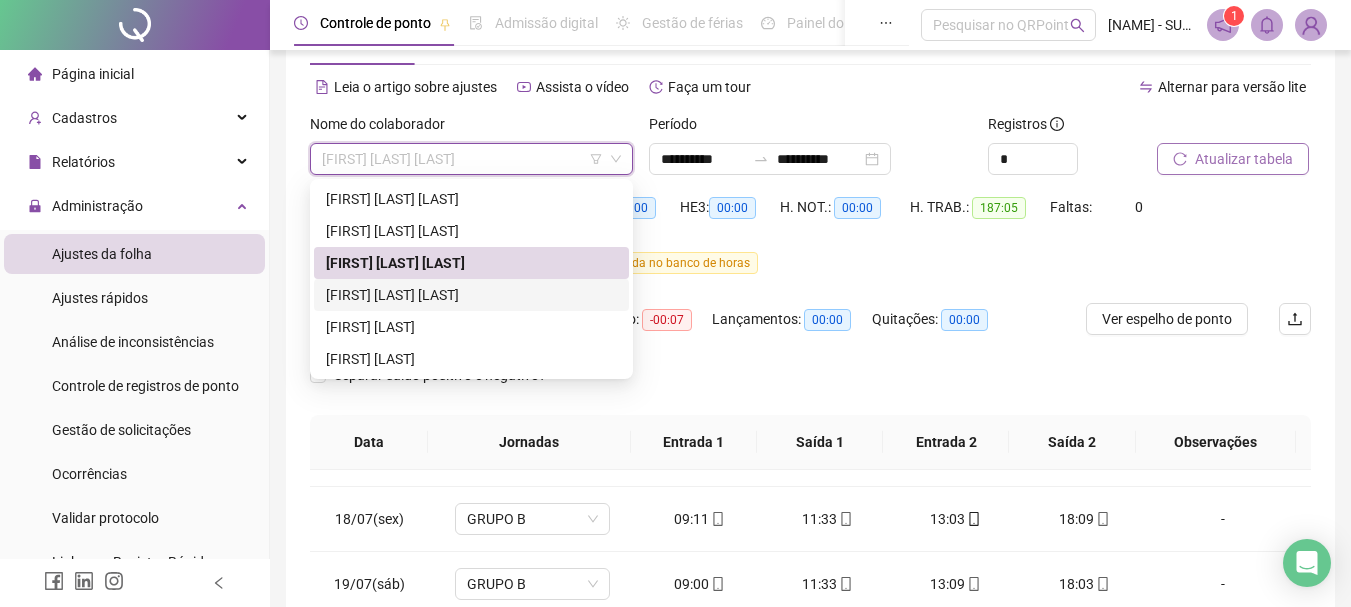 click on "[FIRST] [LAST] [LAST]" at bounding box center (471, 295) 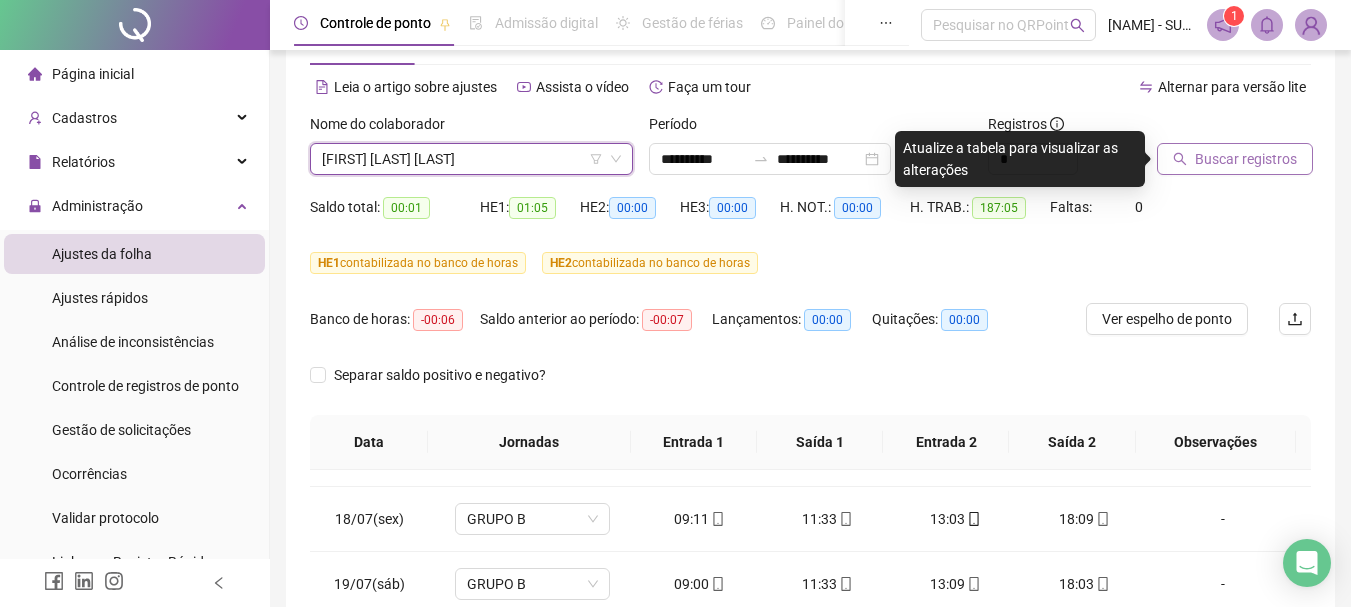 click on "Buscar registros" at bounding box center (1246, 159) 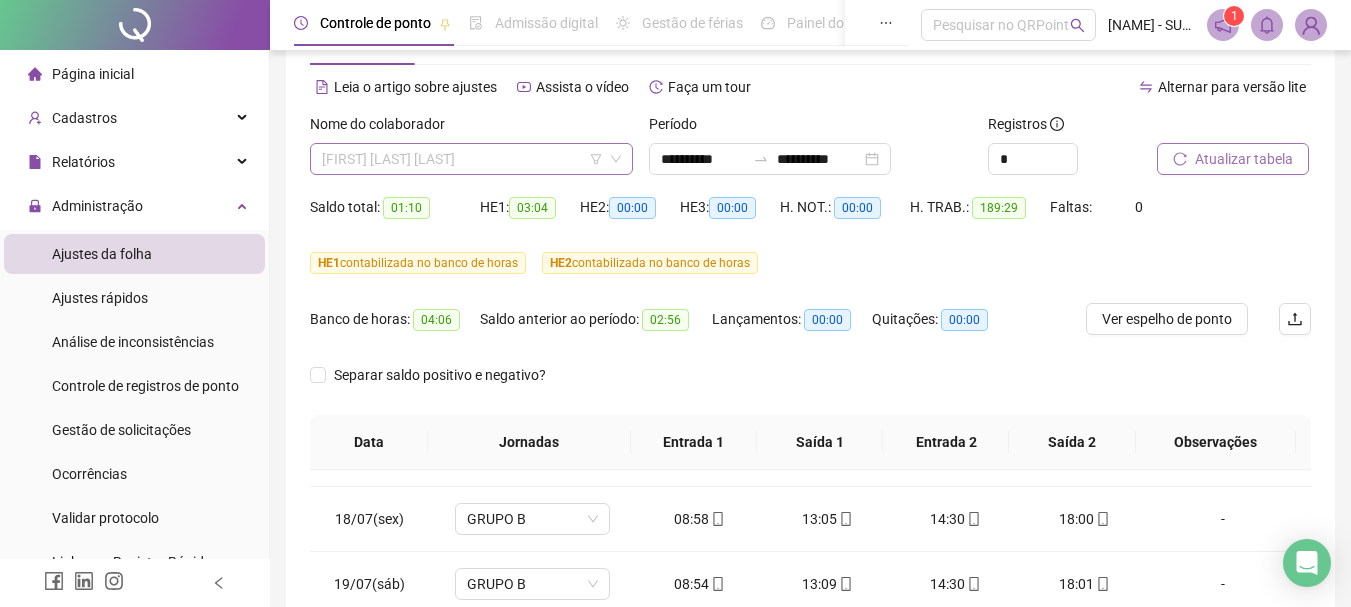 click on "[FIRST] [LAST] [LAST]" at bounding box center [471, 159] 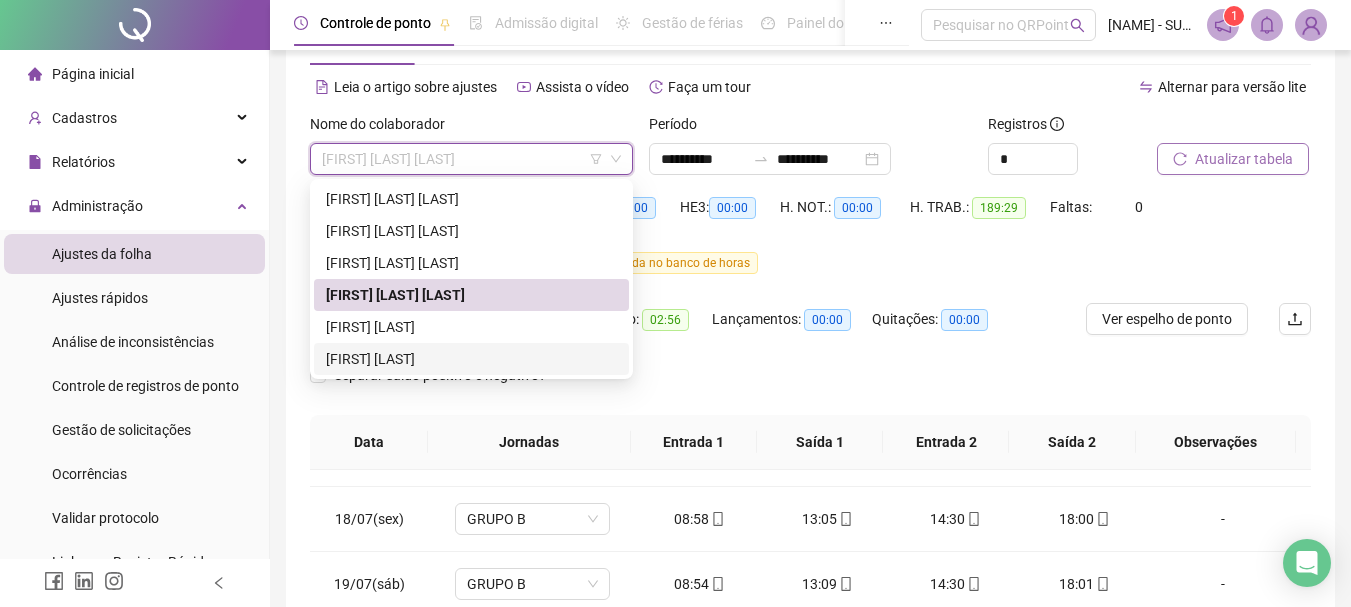 click on "[FIRST] [LAST]" at bounding box center (471, 359) 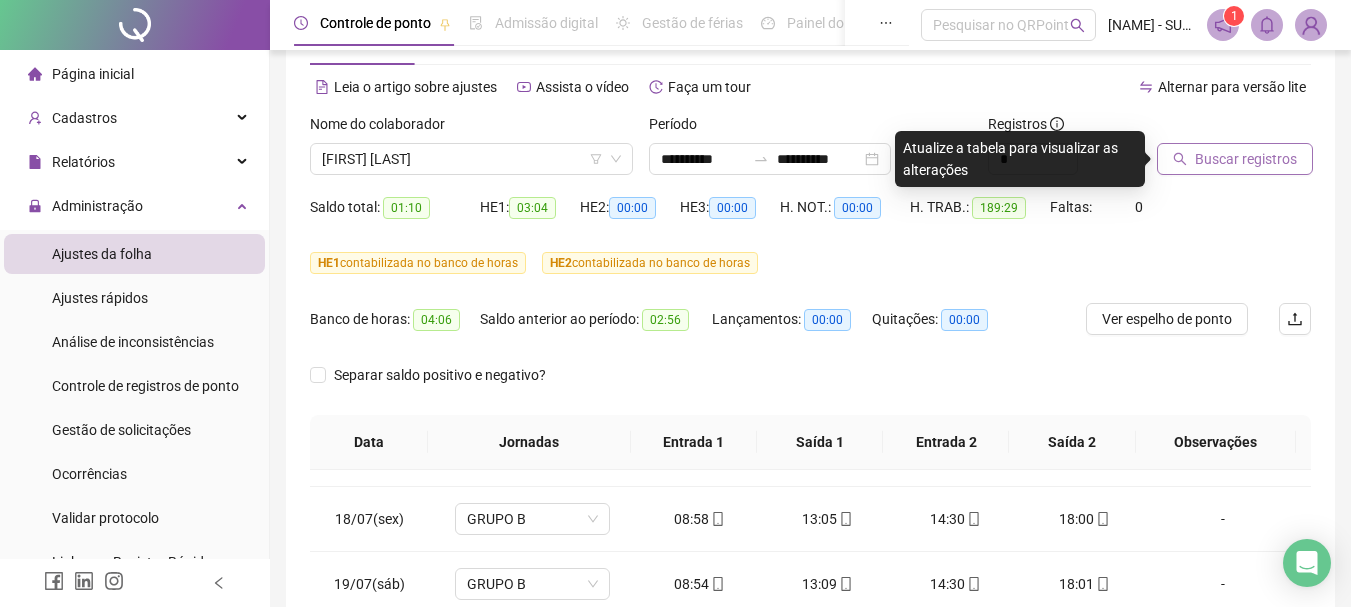 click on "Buscar registros" at bounding box center [1246, 159] 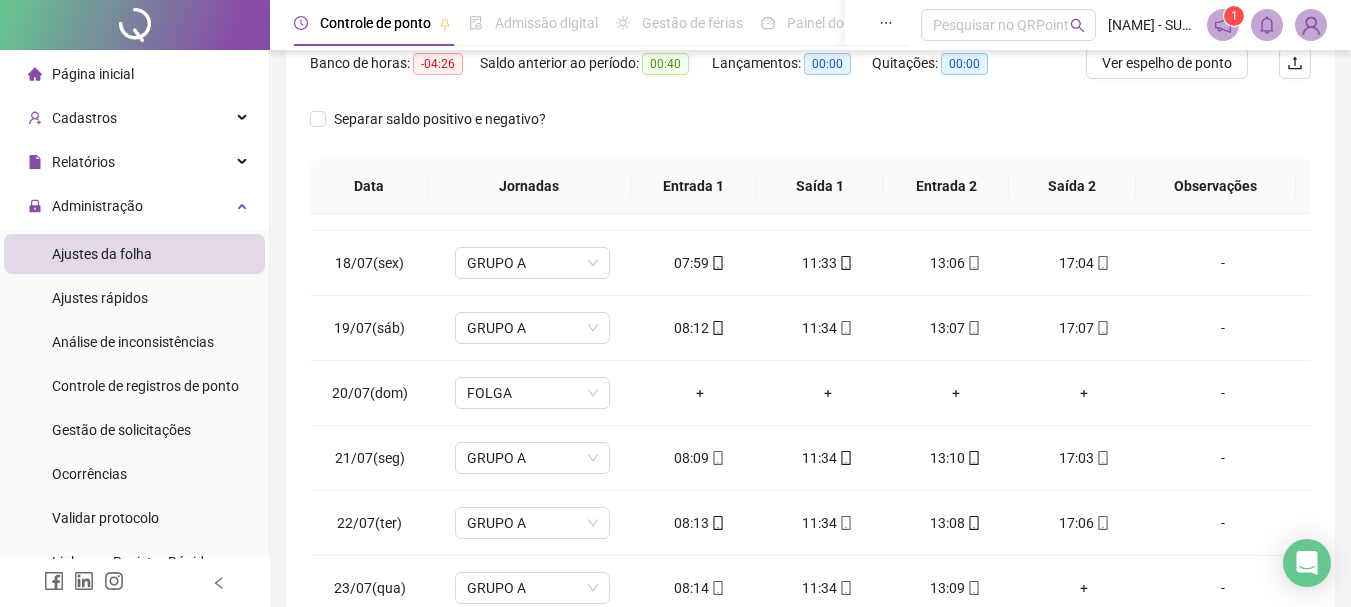 scroll, scrollTop: 471, scrollLeft: 0, axis: vertical 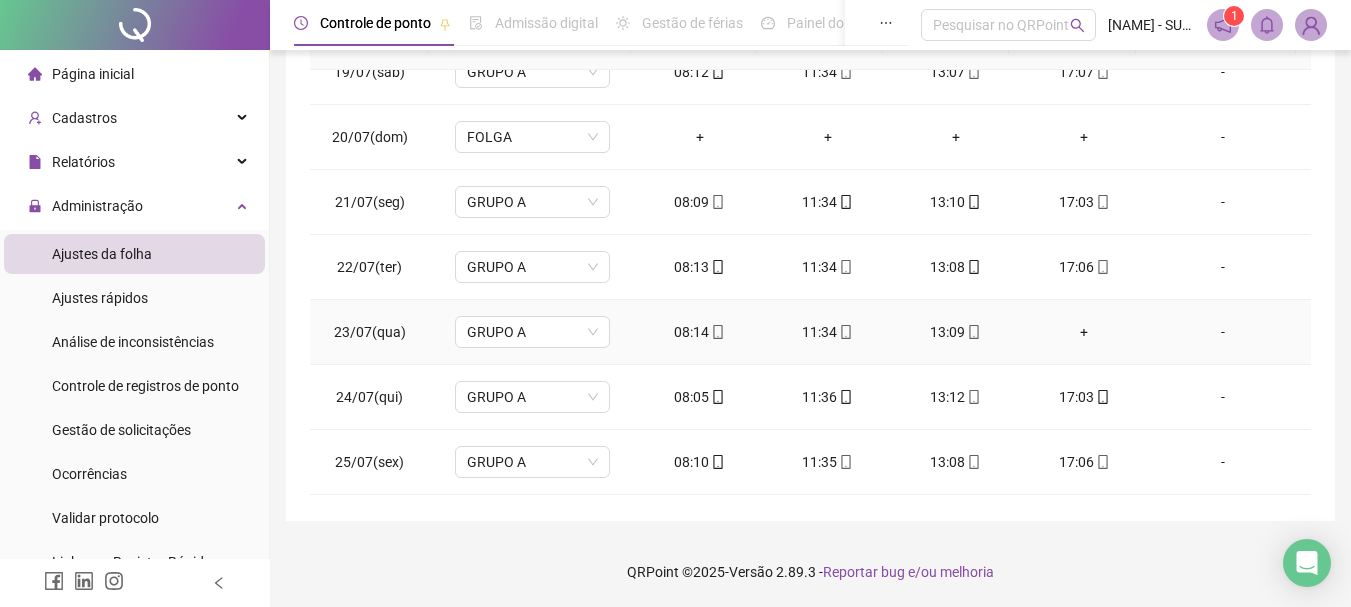 click on "+" at bounding box center [1084, 332] 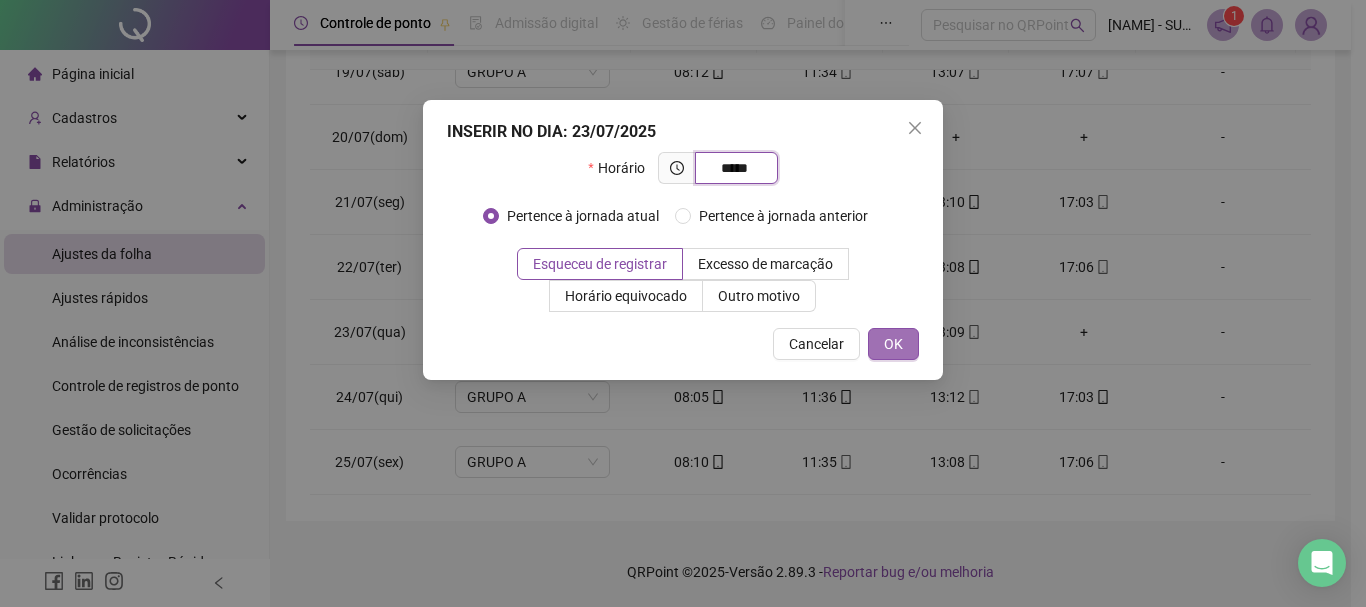 type on "*****" 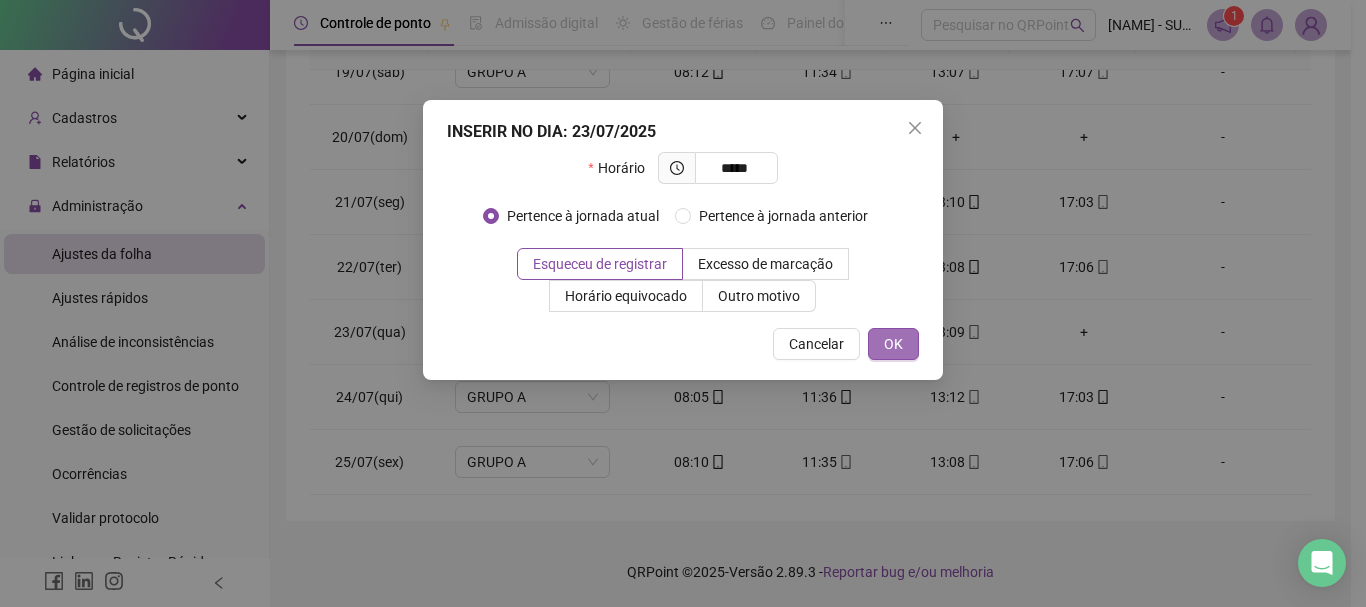 click on "OK" at bounding box center (893, 344) 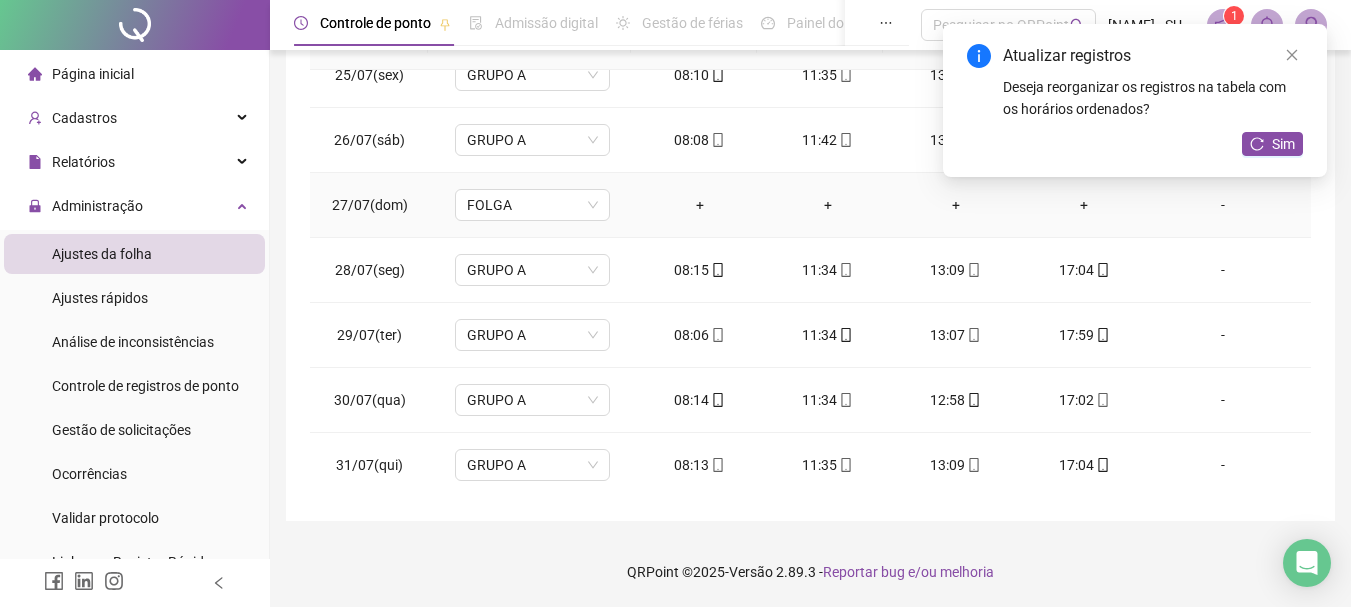 scroll, scrollTop: 1588, scrollLeft: 0, axis: vertical 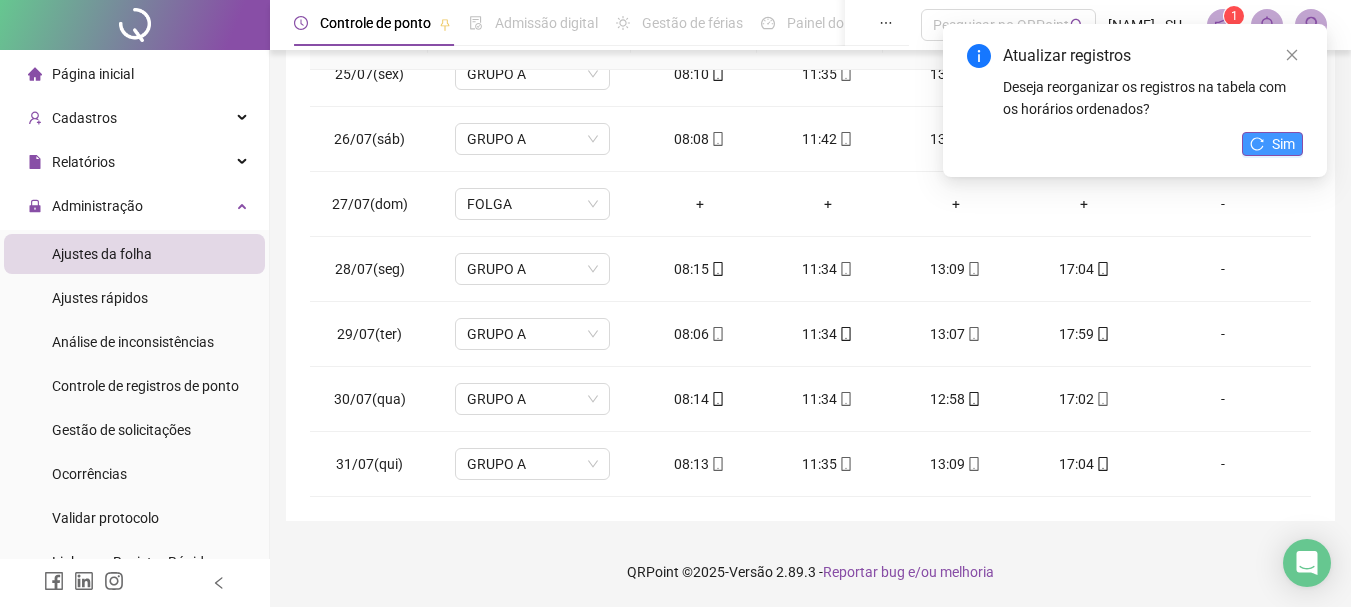 click on "Sim" at bounding box center [1283, 144] 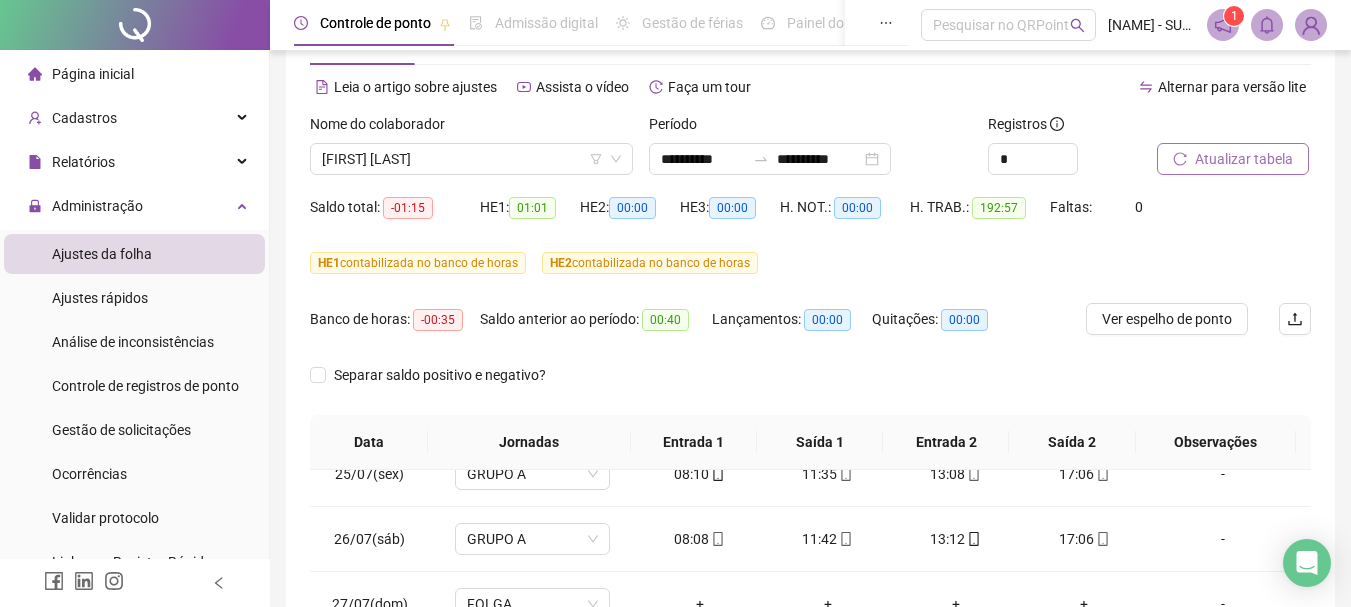 scroll, scrollTop: 0, scrollLeft: 0, axis: both 